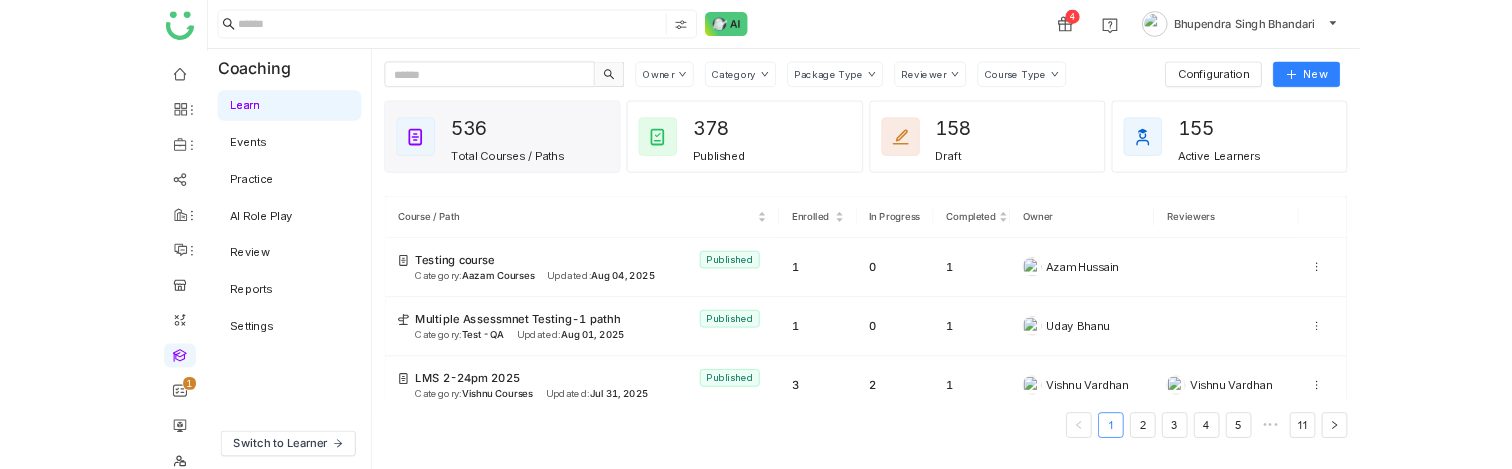 scroll, scrollTop: 0, scrollLeft: 0, axis: both 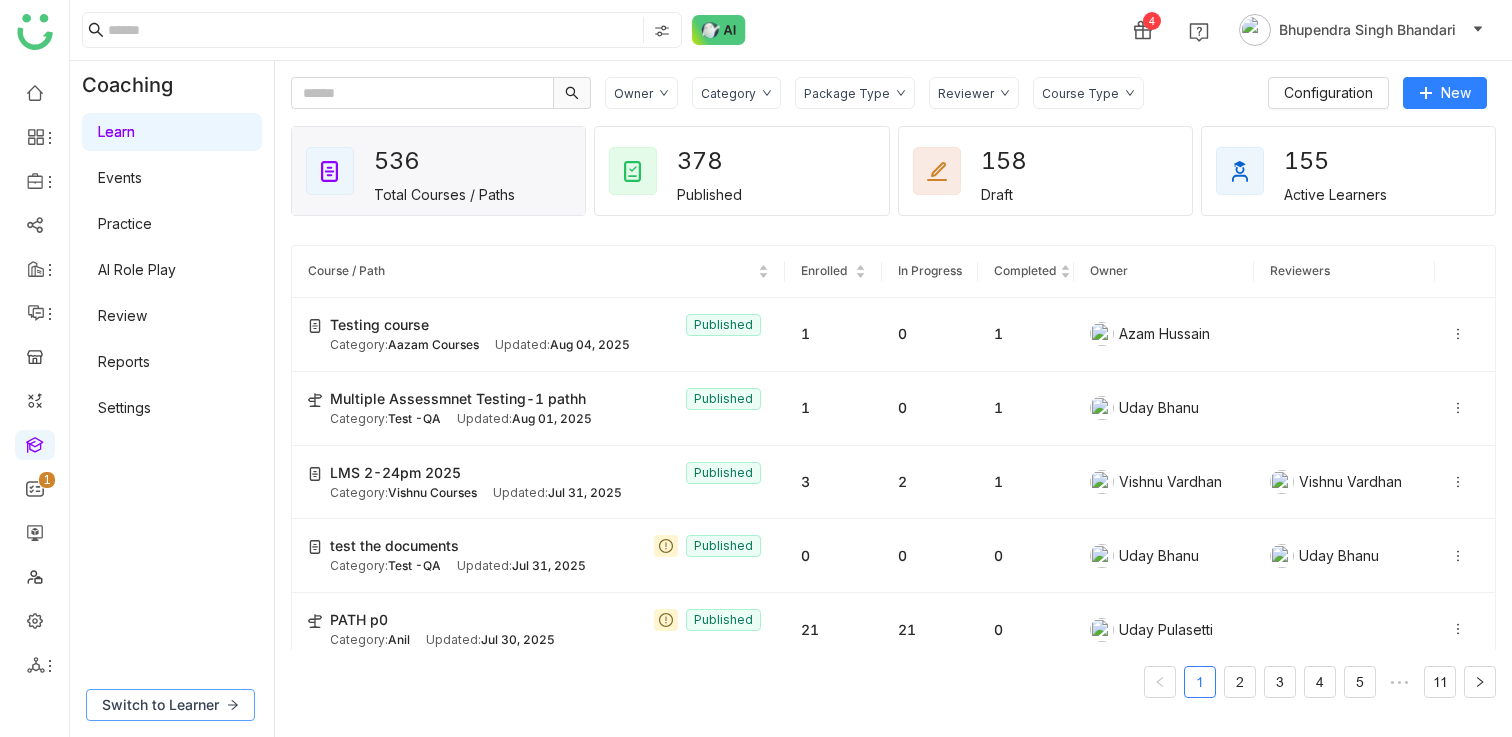 click on "Switch to Learner" 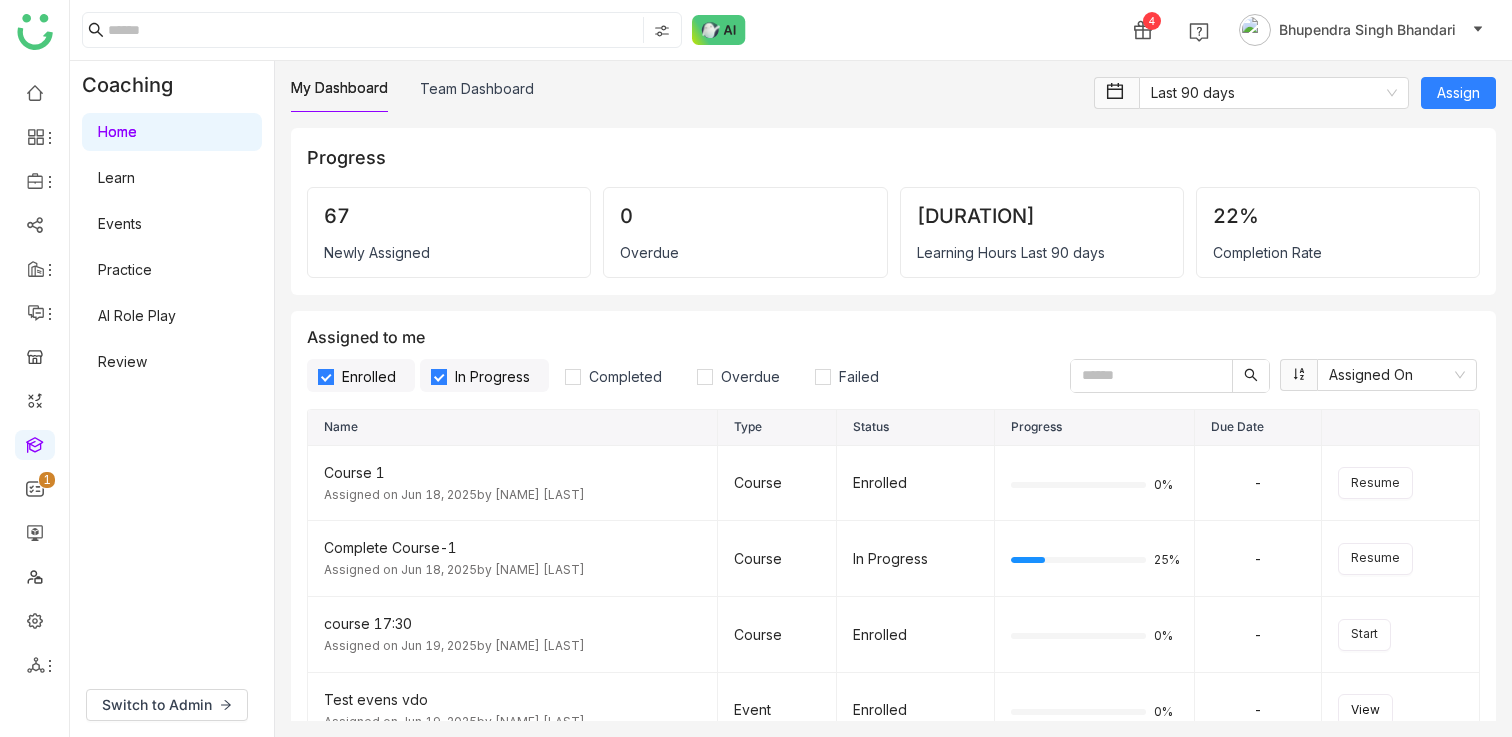 click on "Learn" at bounding box center [116, 177] 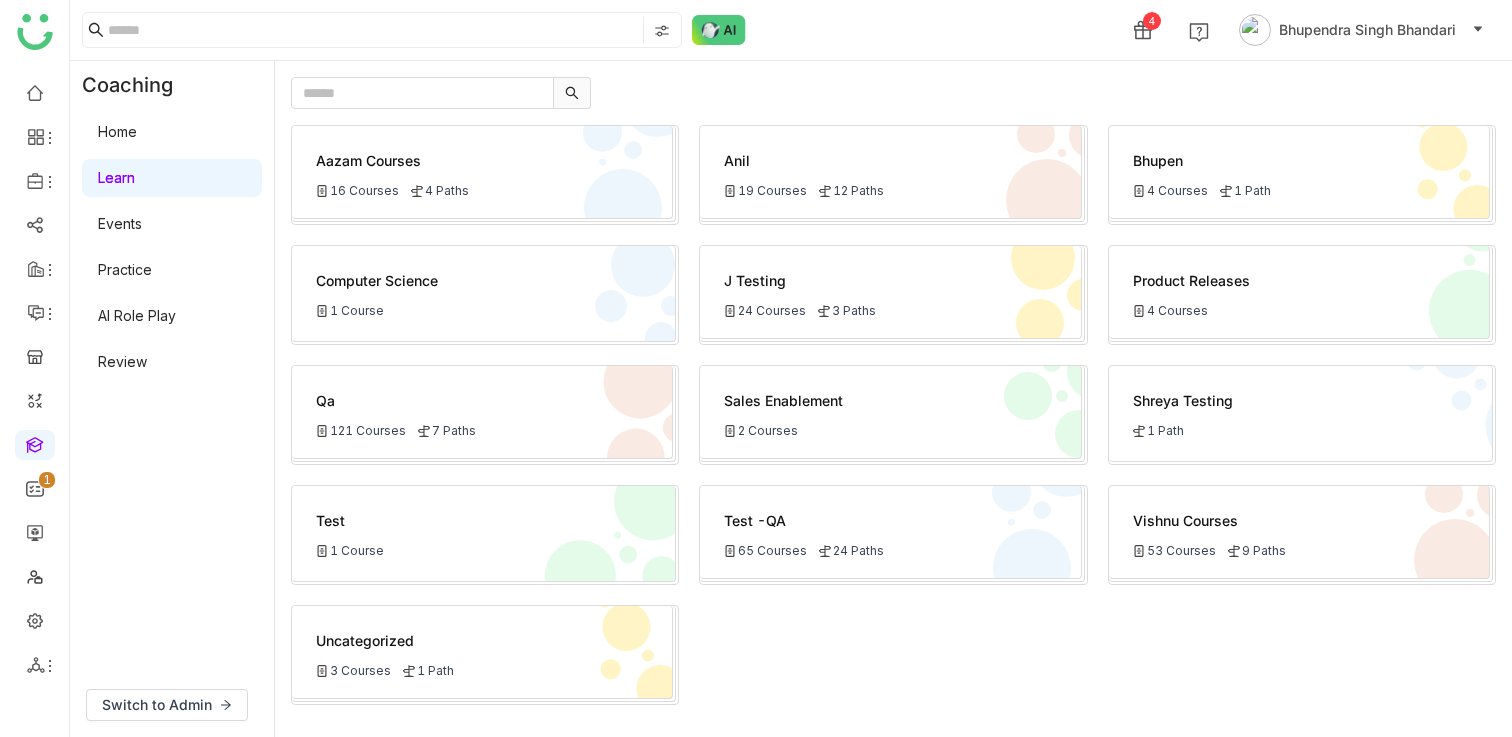 click on "Bhupen
4 Courses
1 Path" 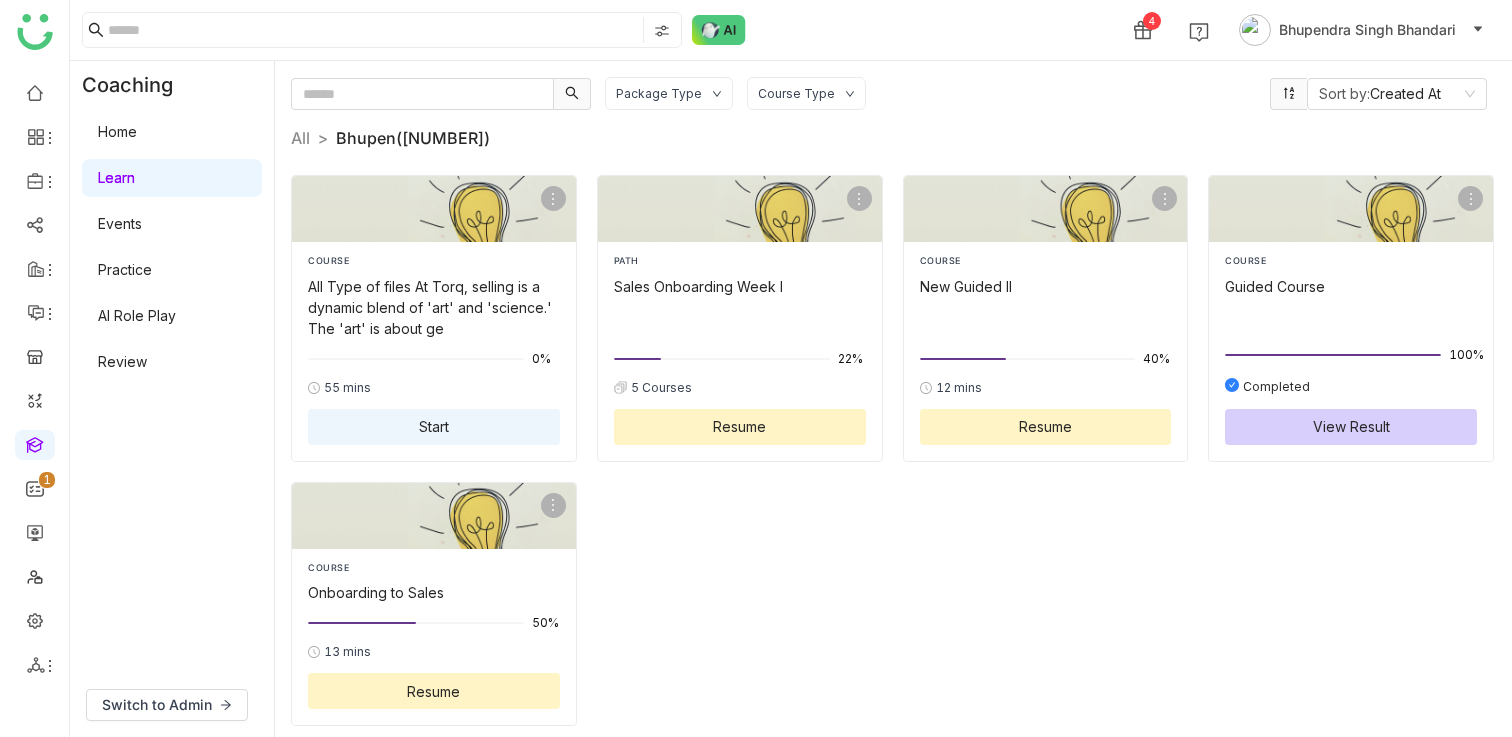 click on "COURSE   All Type of files  At Torq, selling is a dynamic blend of 'art' and 'science.' The 'art' is about ge   0%  55 mins  Start  PATH   Sales Onboarding Week I   22%
5 Courses  Resume  COURSE   New Guided II   40%  12 mins  Resume  COURSE   Guided Course   100%  Completed  View Result  COURSE   Onboarding to Sales   50%  13 mins  Resume" 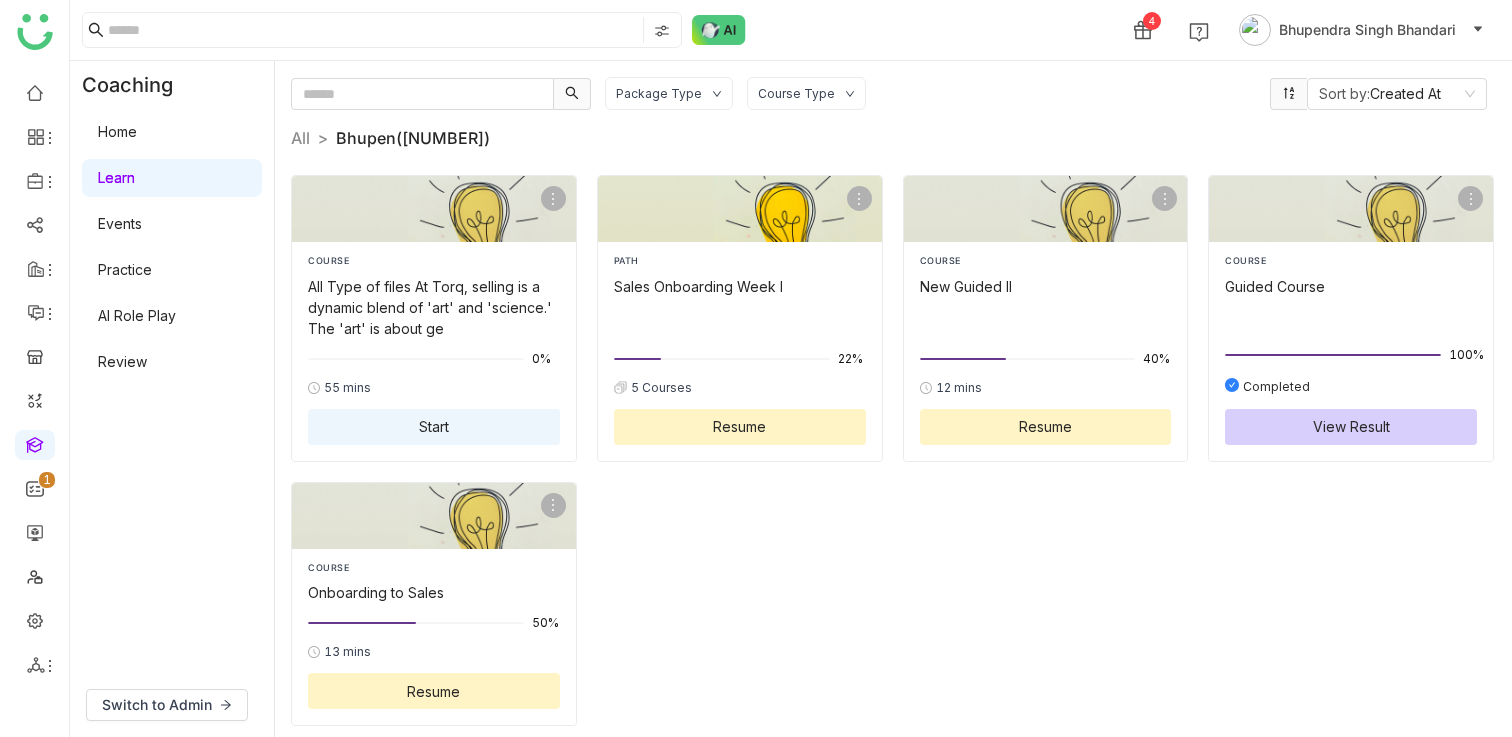 click on "Resume" 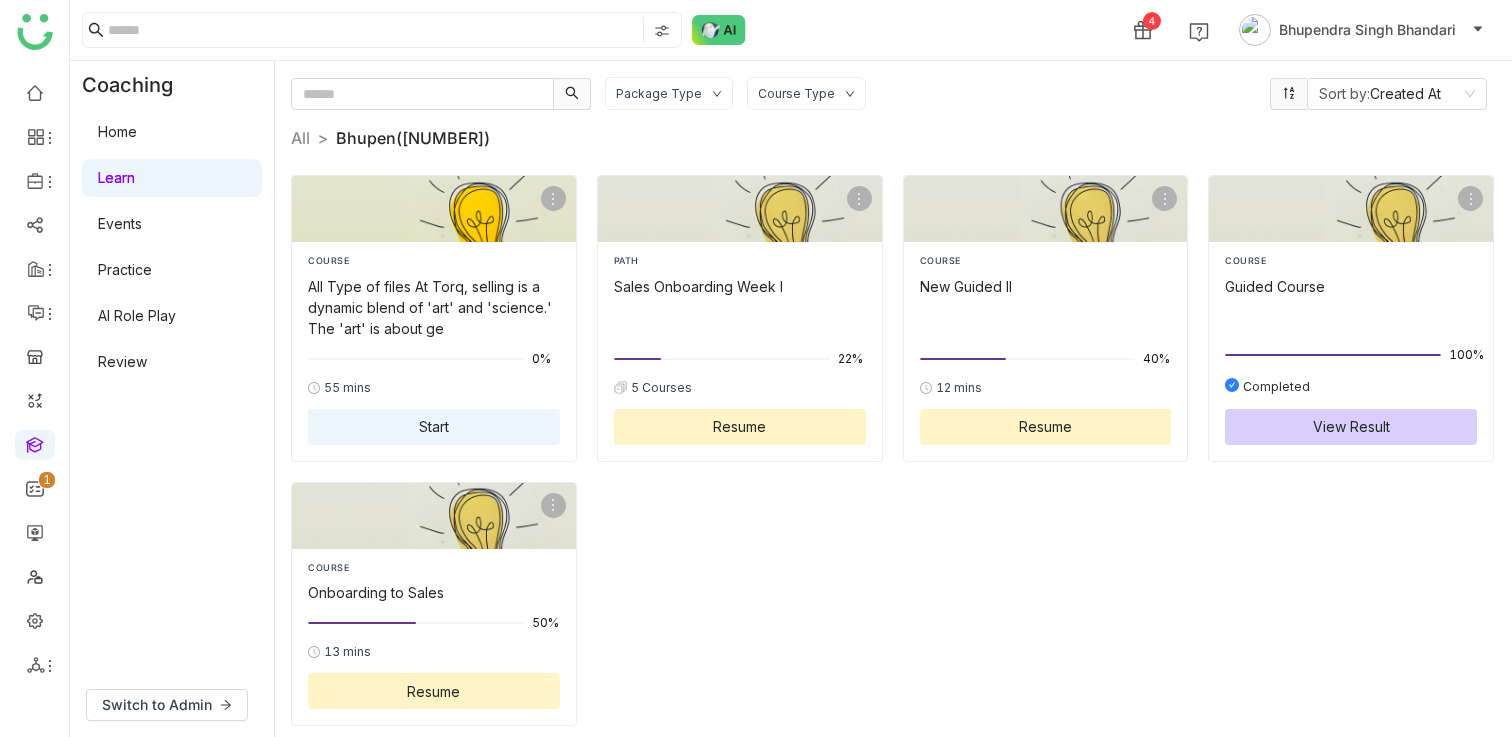 click on "Start" 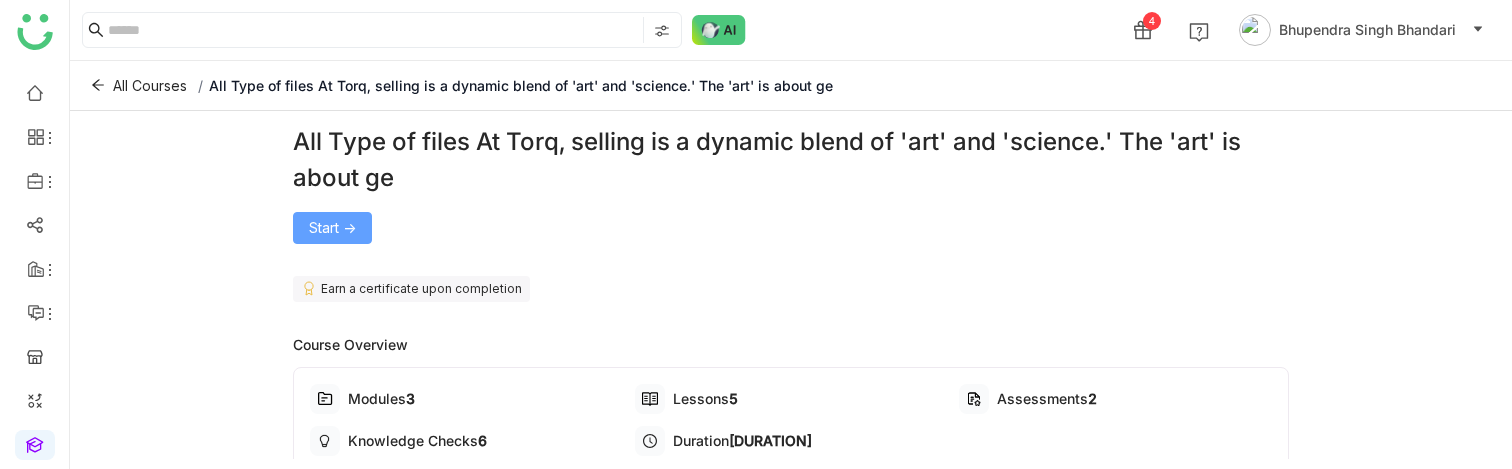 click on "Start ->" 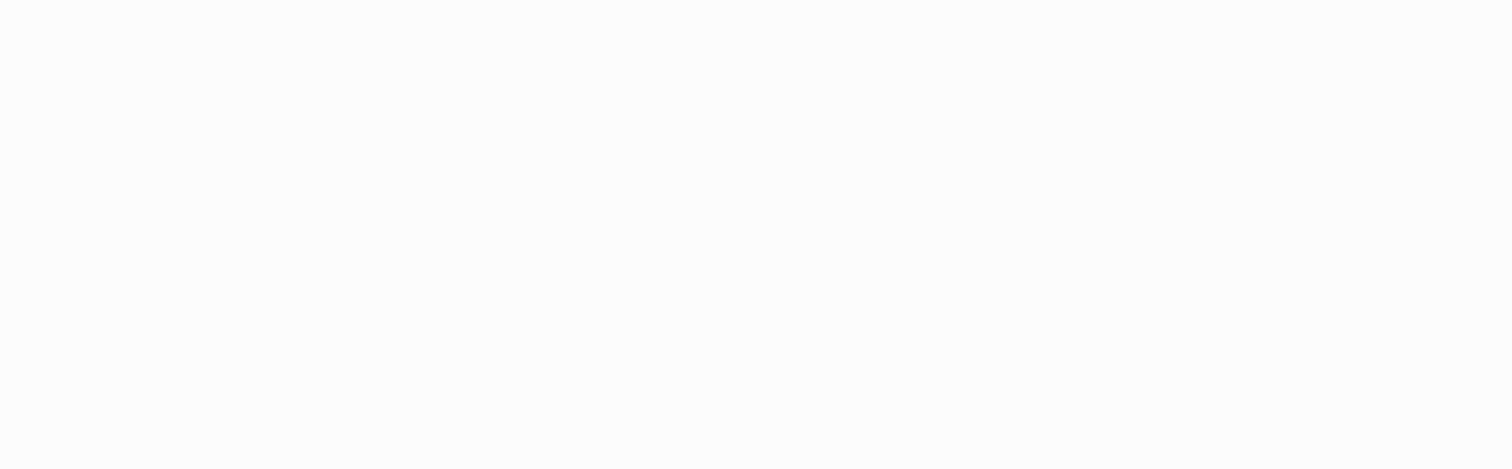 scroll, scrollTop: 0, scrollLeft: 0, axis: both 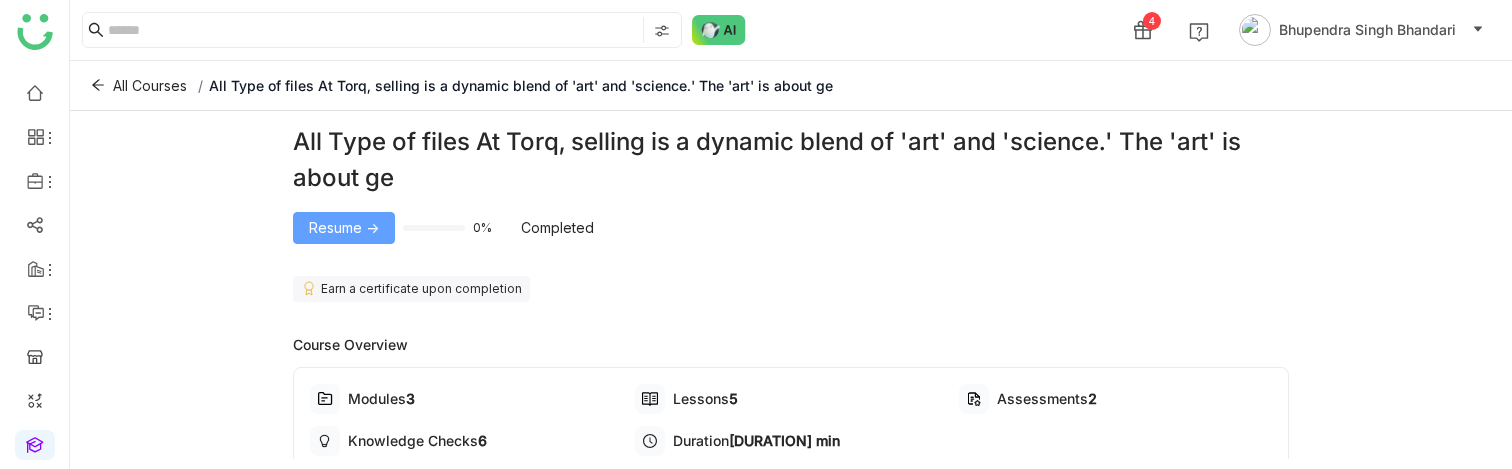 click on "Resume ->" 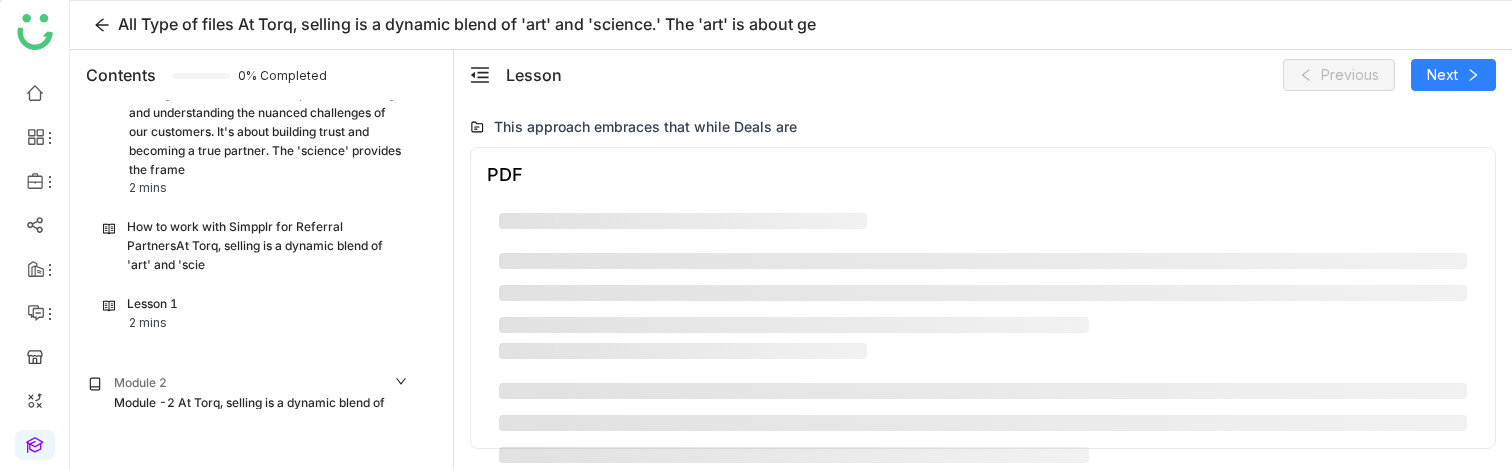 scroll, scrollTop: 1234, scrollLeft: 0, axis: vertical 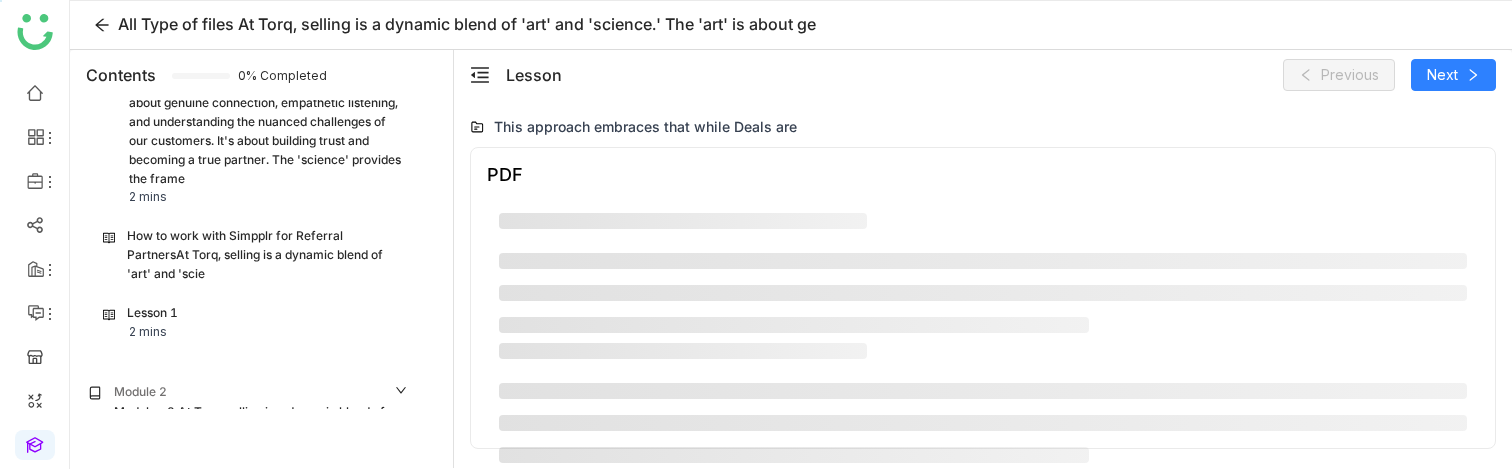 click on "At Torq, selling is a dynamic blend of 'art' and 'science.' The 'art' is about genuine connection, e" at bounding box center [264, 488] 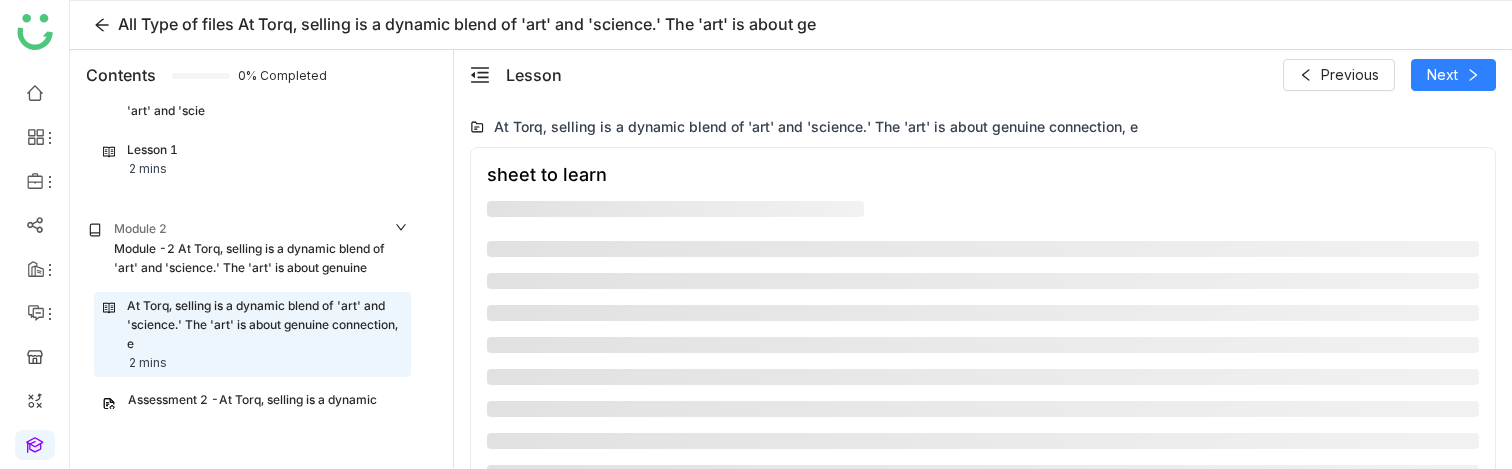 scroll, scrollTop: 1449, scrollLeft: 0, axis: vertical 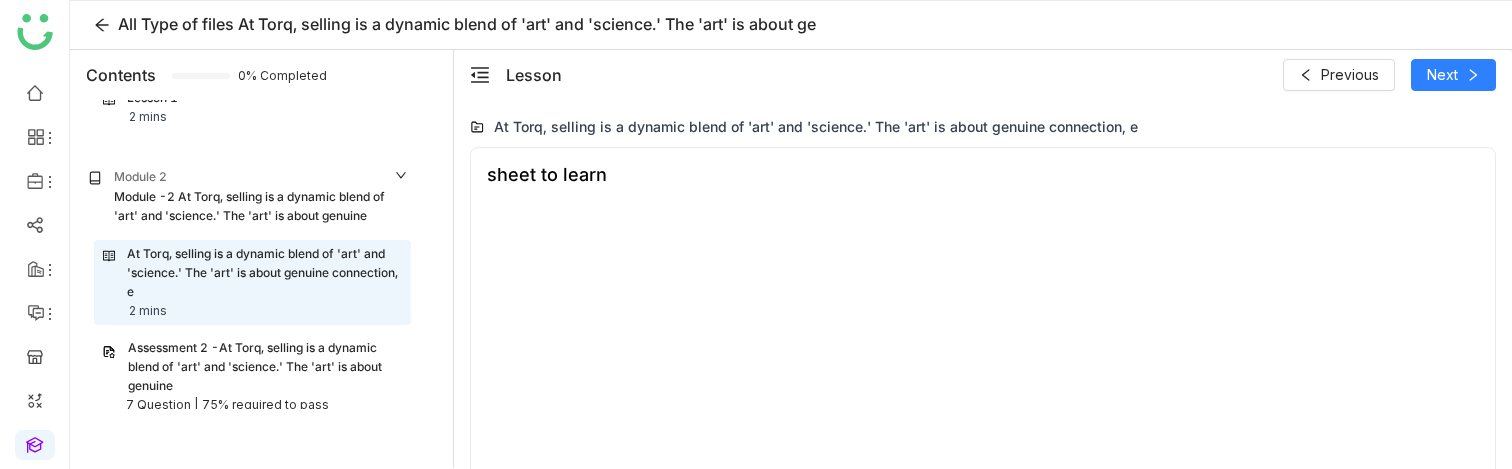click on "Assessment 2 -At Torq, selling is a dynamic blend of 'art' and 'science.' The 'art' is about genuine" at bounding box center (265, 367) 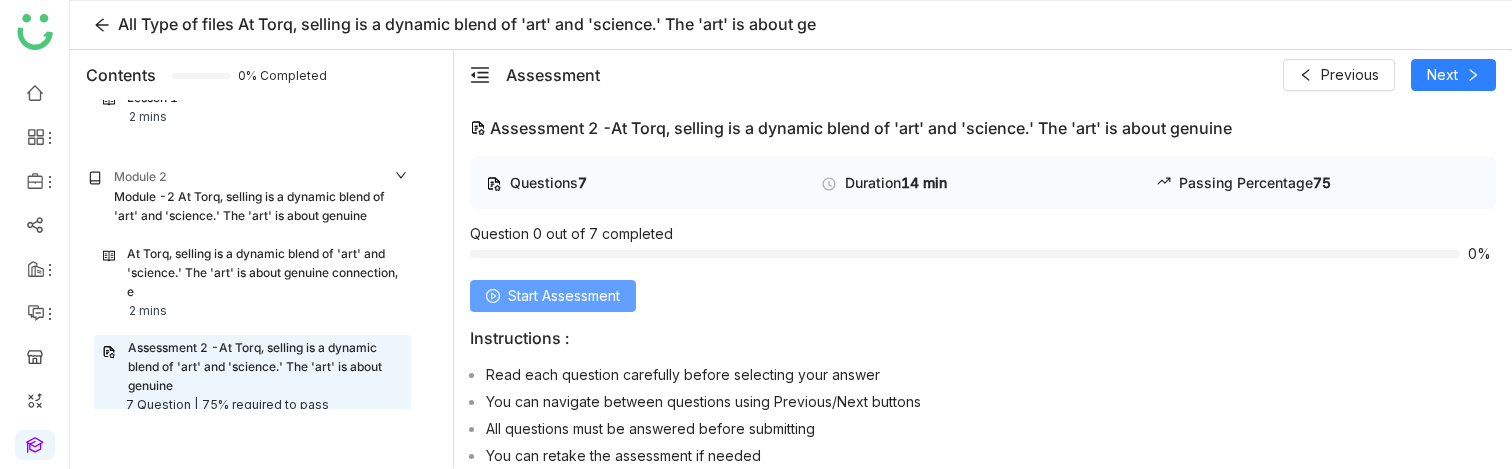 click on "Start Assessment" 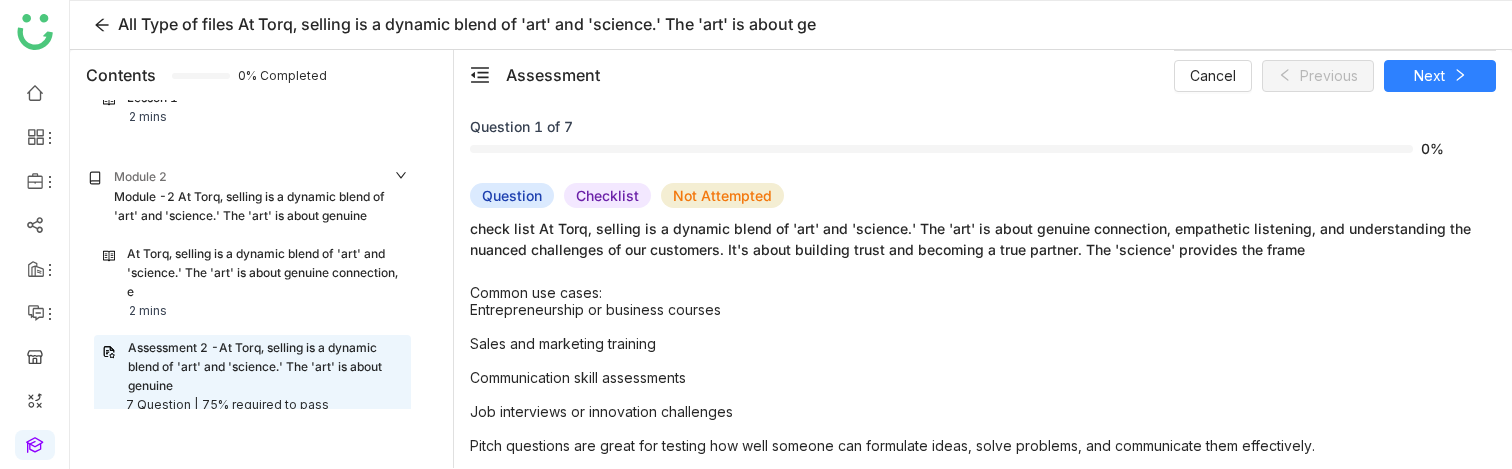 scroll, scrollTop: 0, scrollLeft: 0, axis: both 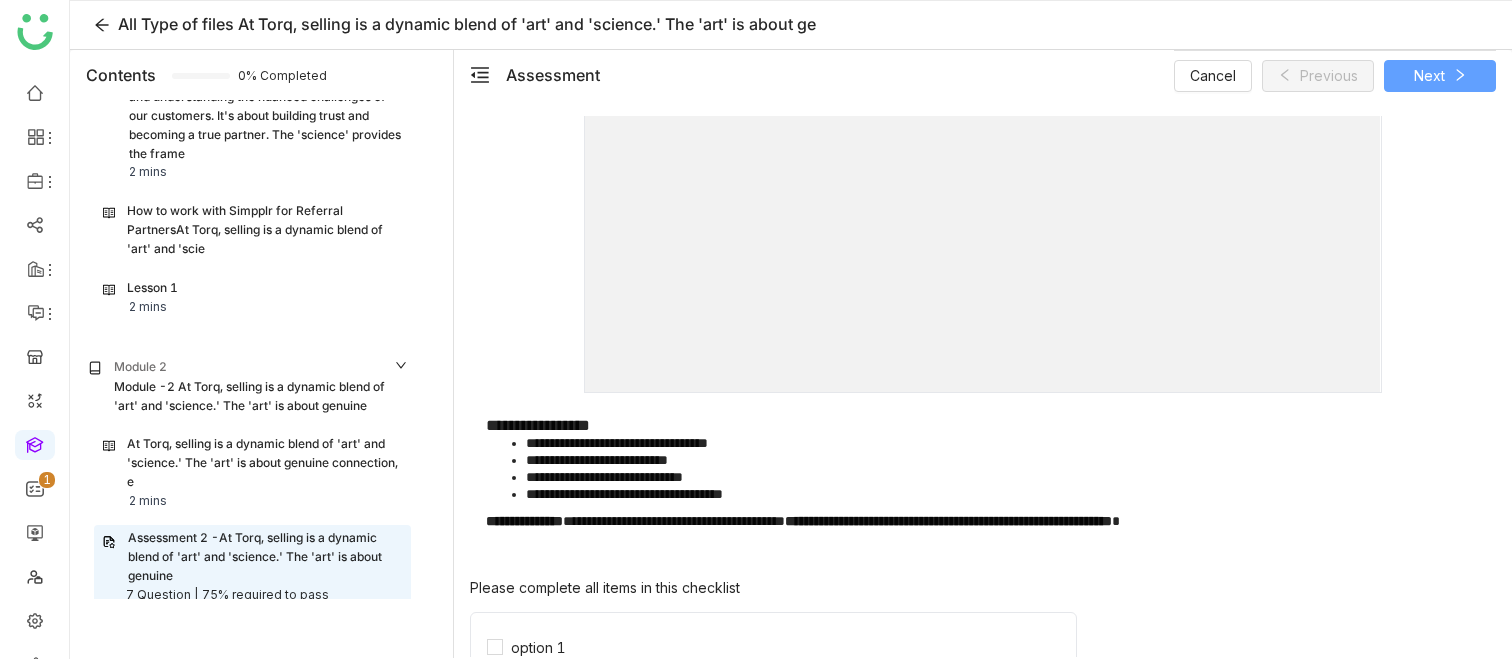click on "Next" at bounding box center [1429, 76] 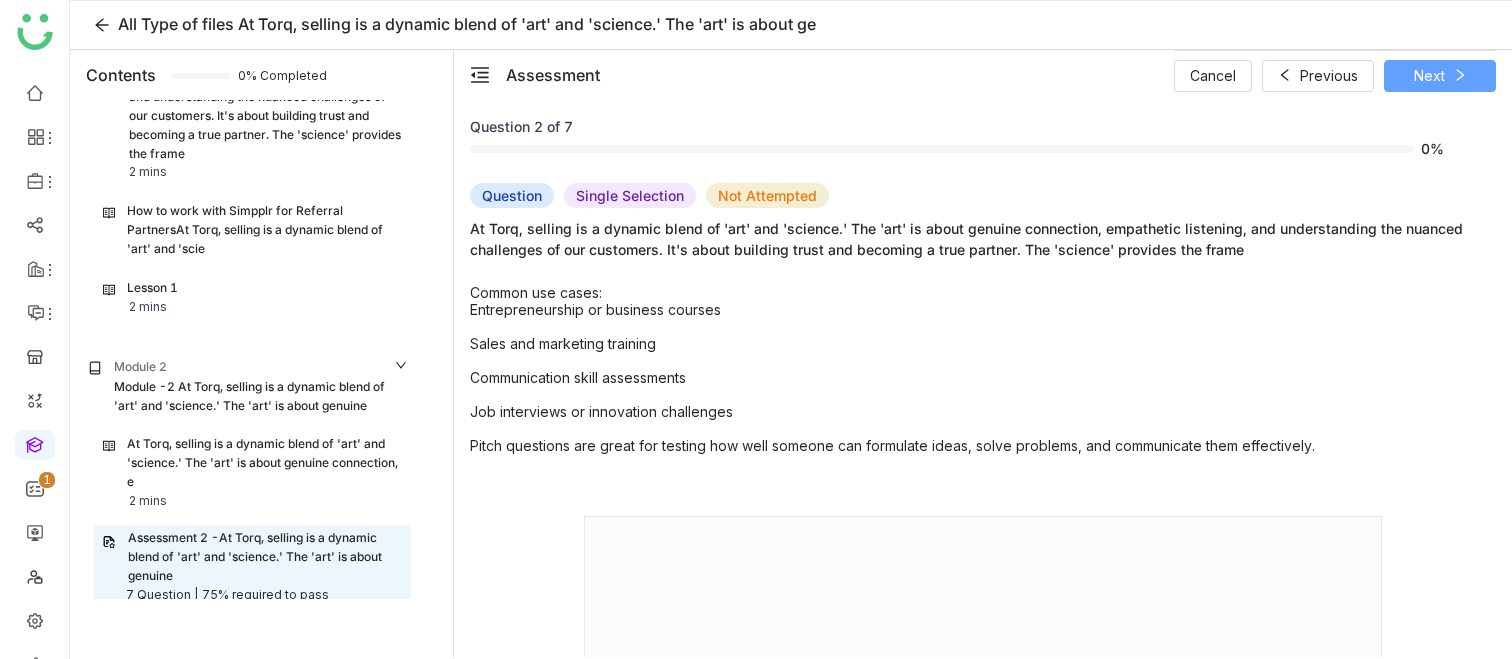scroll, scrollTop: 0, scrollLeft: 0, axis: both 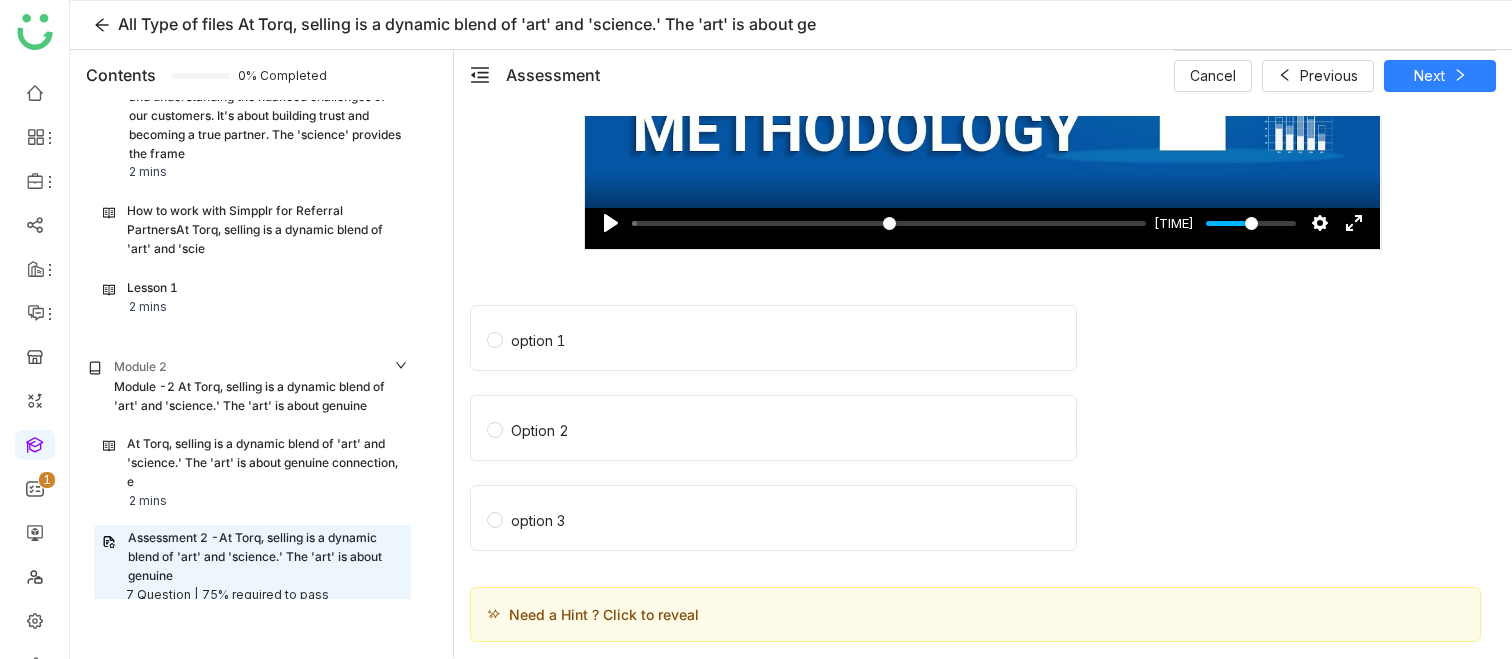 click on "Need a Hint ? Click to reveal" 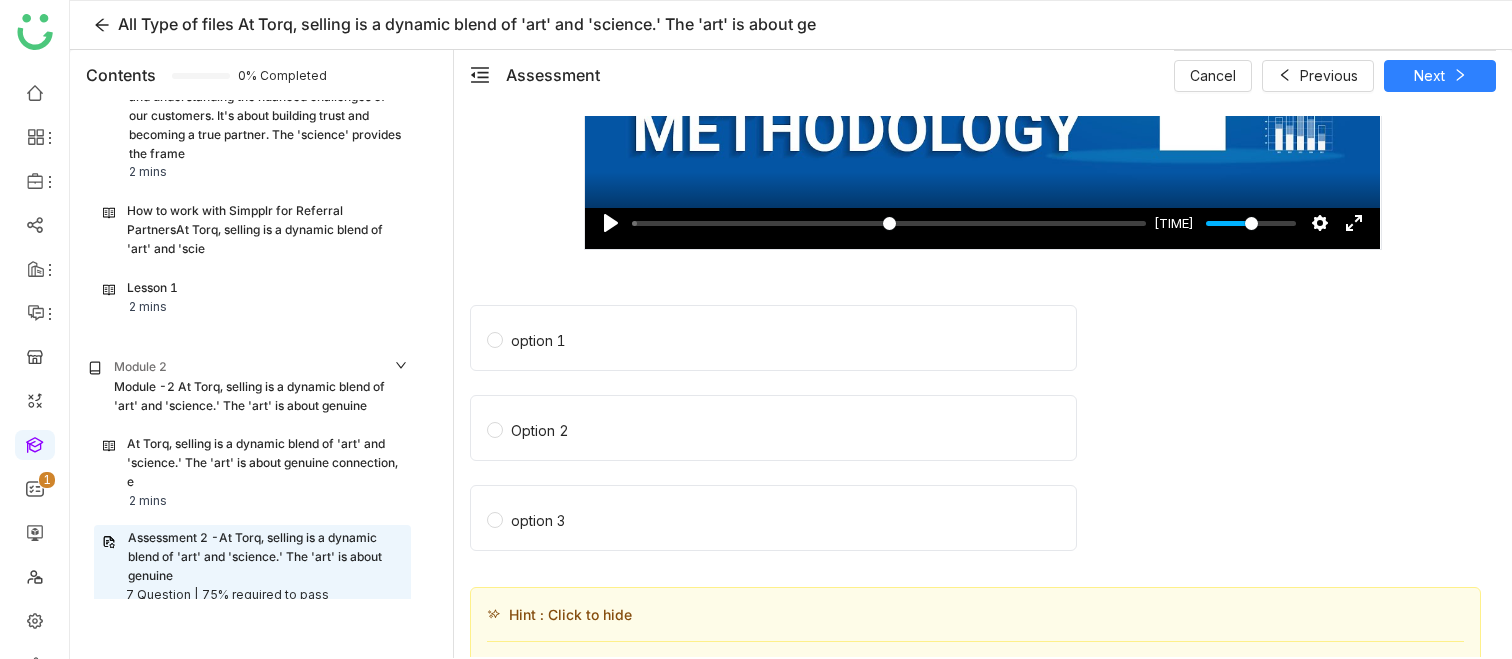 scroll, scrollTop: 852, scrollLeft: 0, axis: vertical 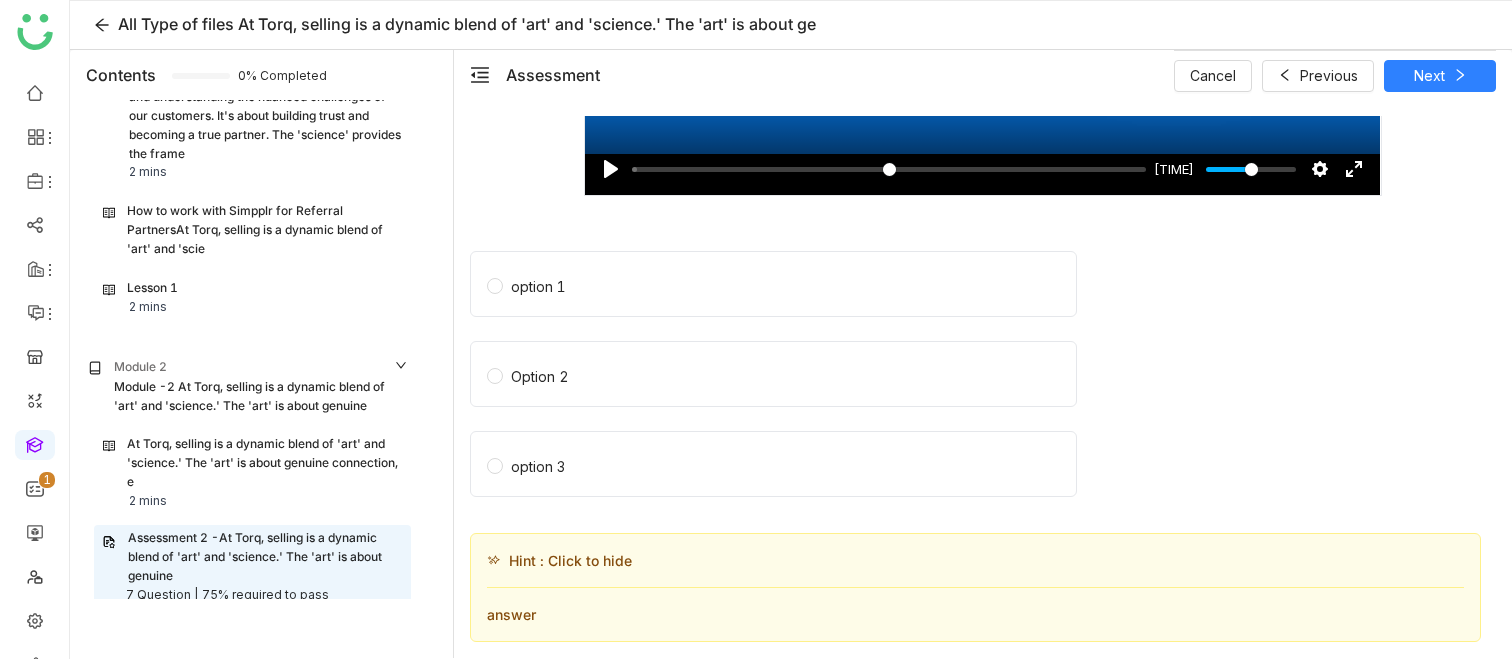 click on "Hint : Click to hide" 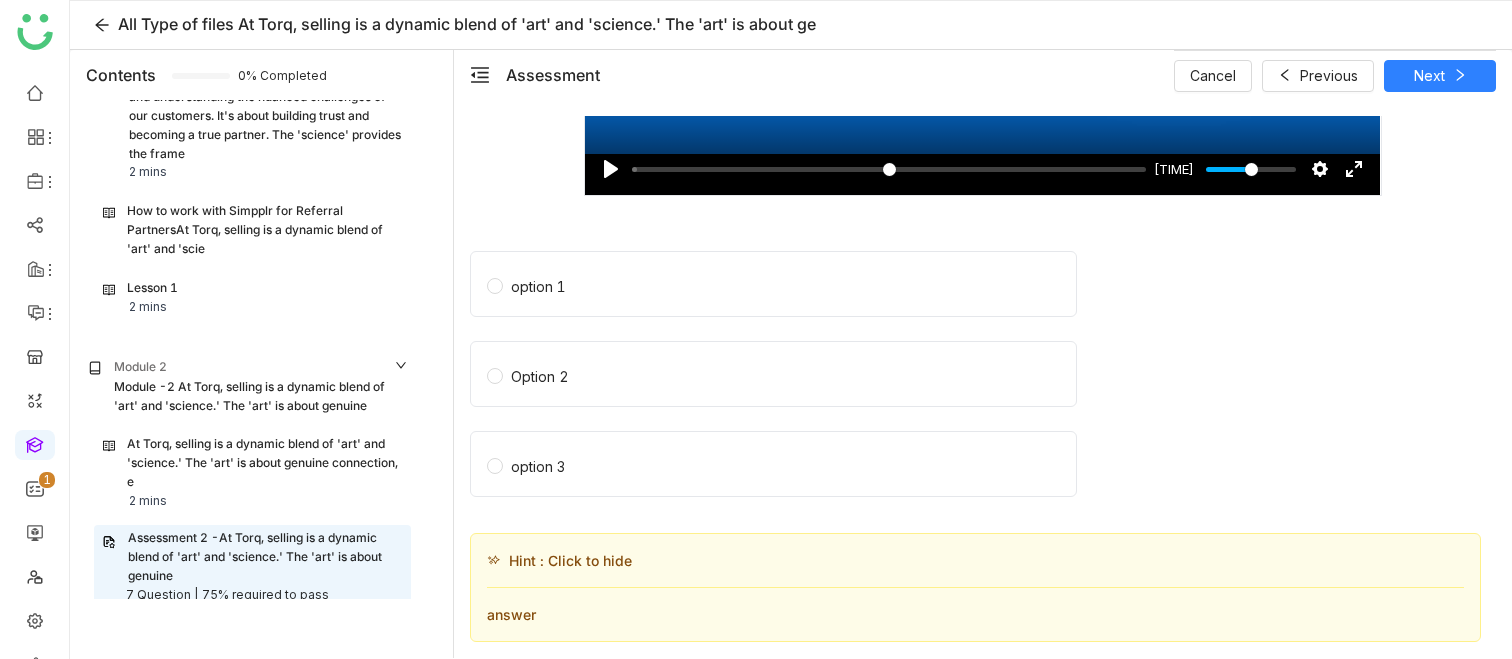 scroll, scrollTop: 798, scrollLeft: 0, axis: vertical 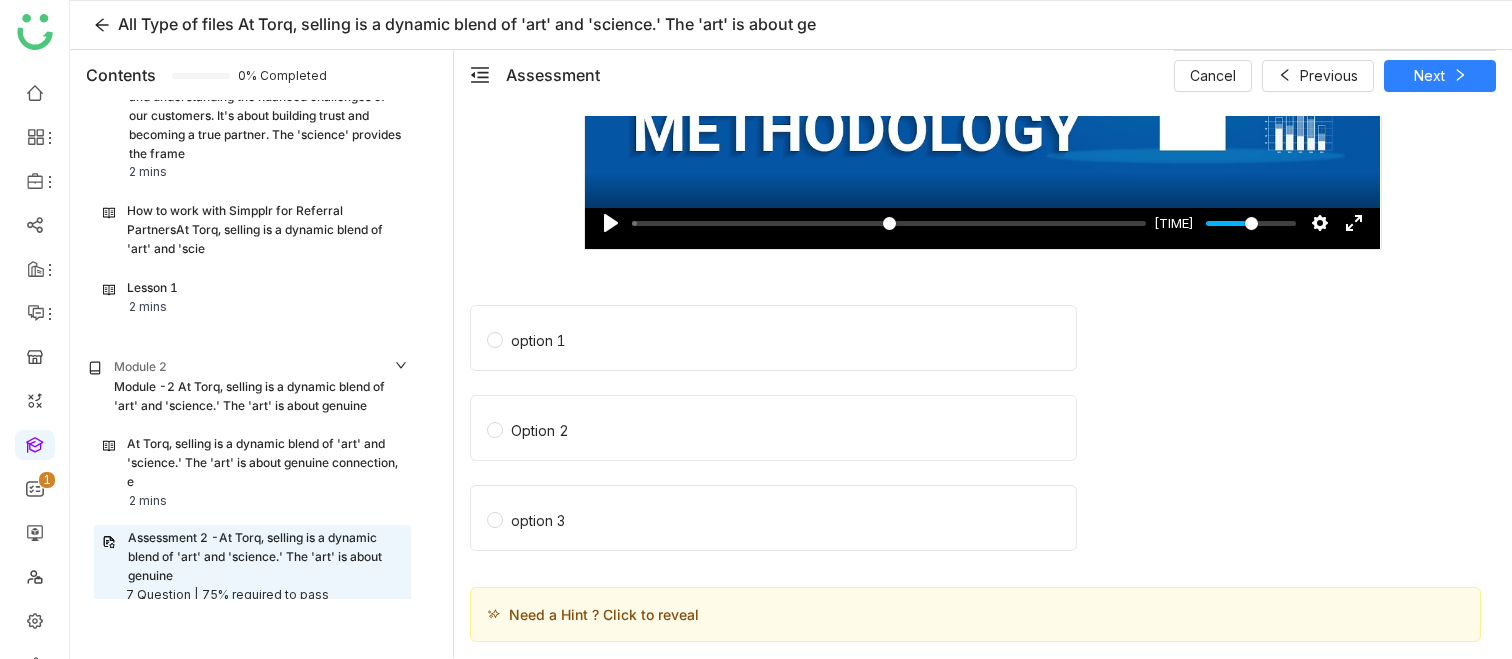 click on "Need a Hint ? Click to reveal" 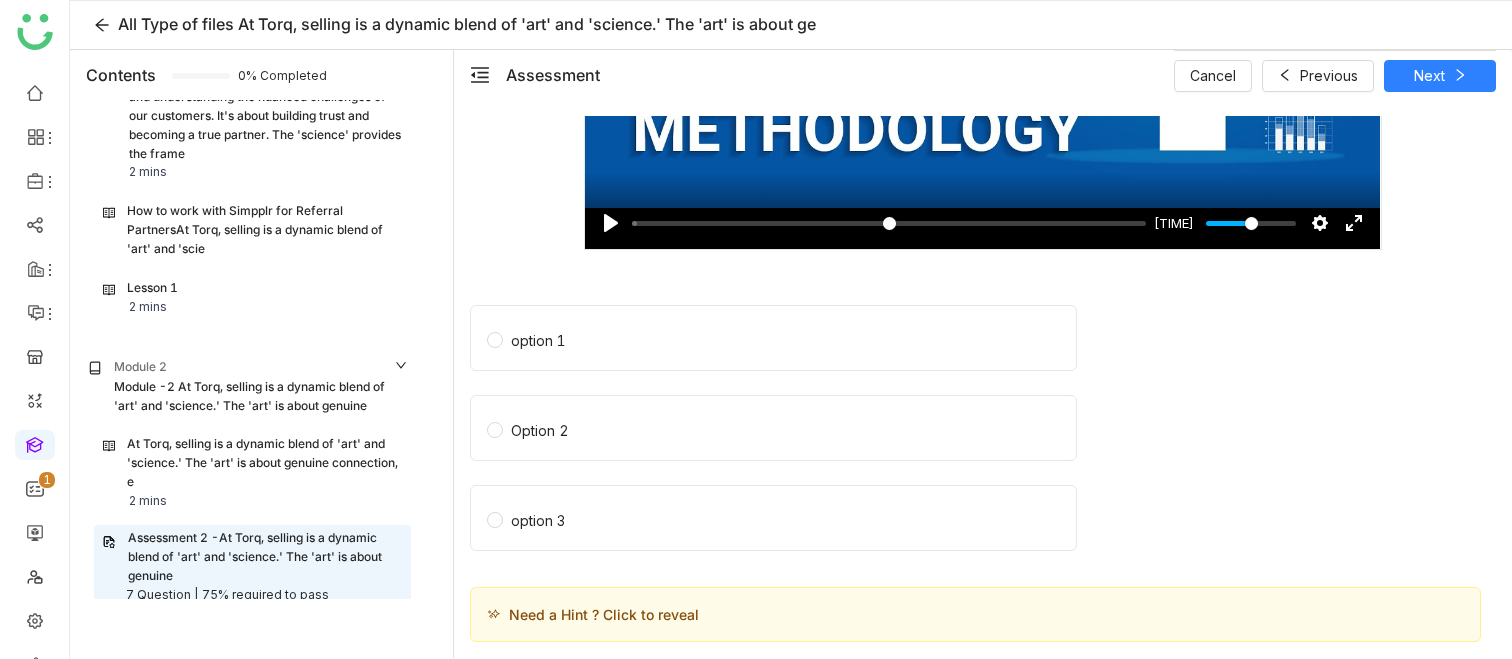scroll, scrollTop: 852, scrollLeft: 0, axis: vertical 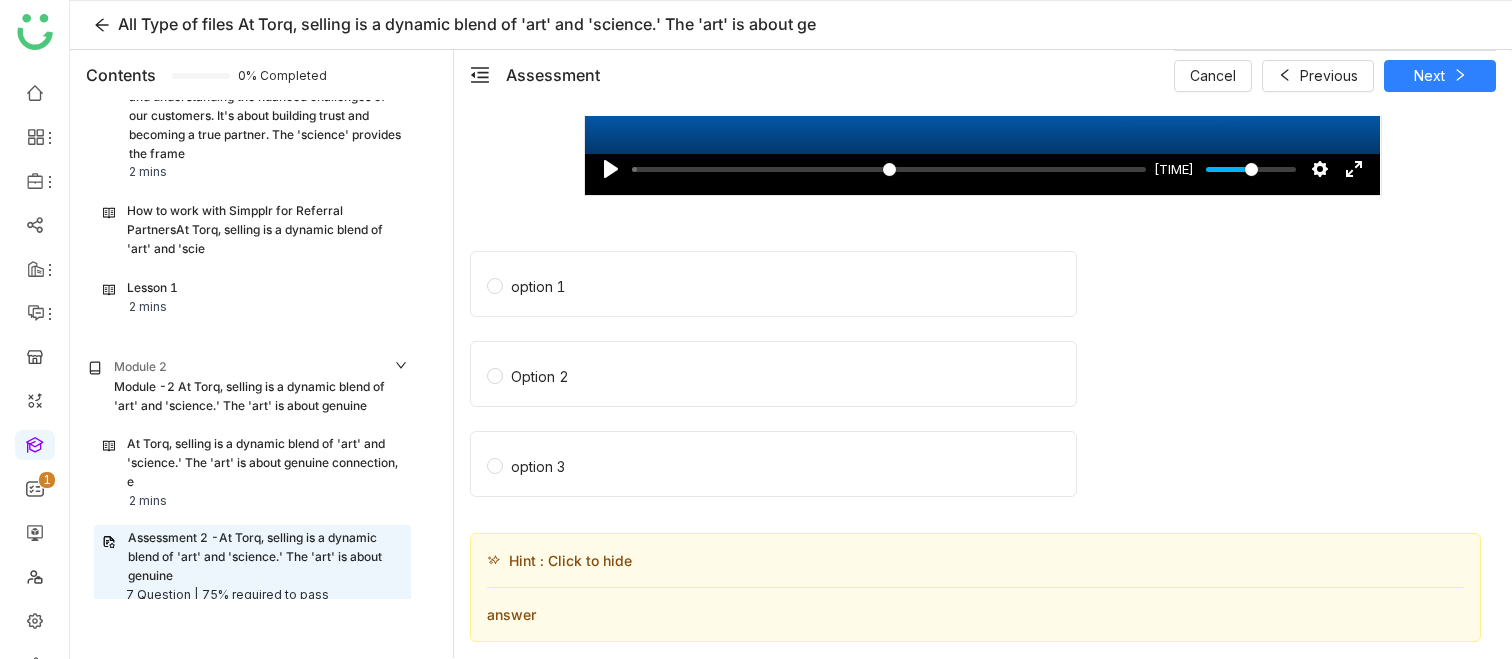 click on "Hint : Click to hide" 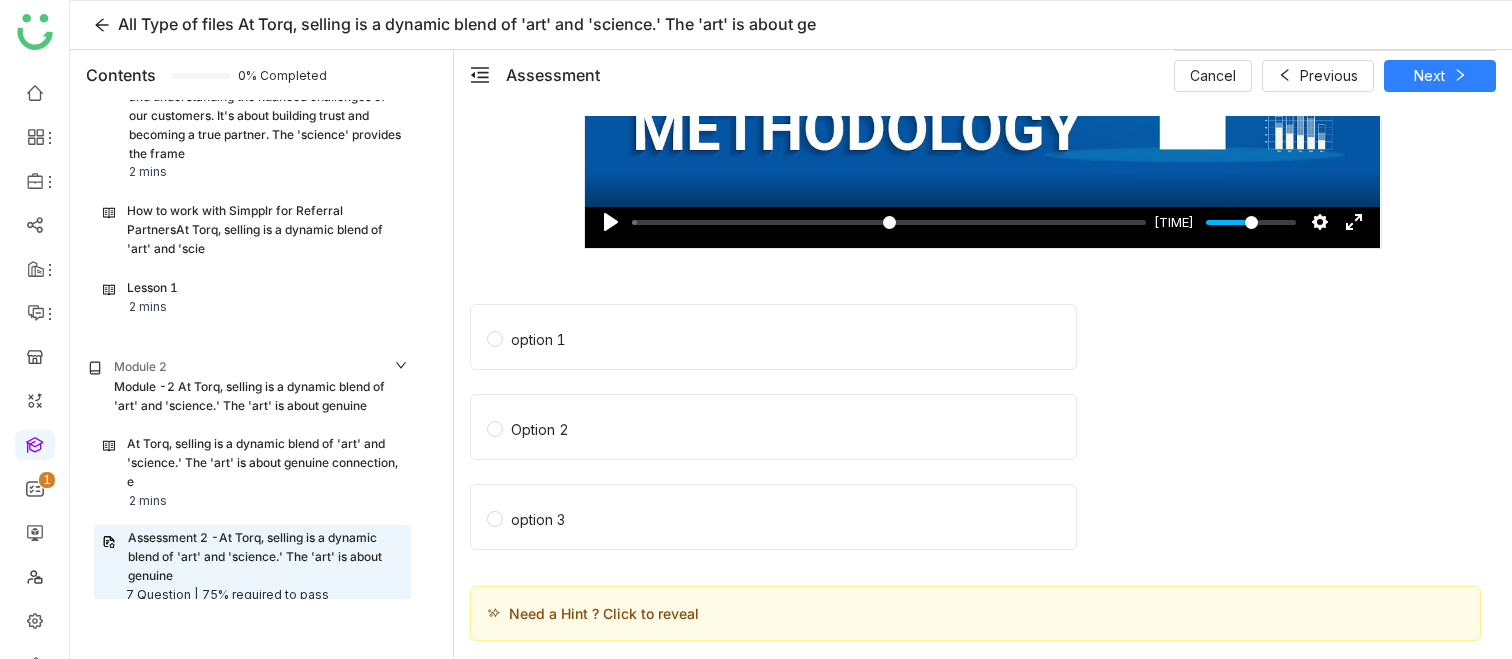 scroll, scrollTop: 798, scrollLeft: 0, axis: vertical 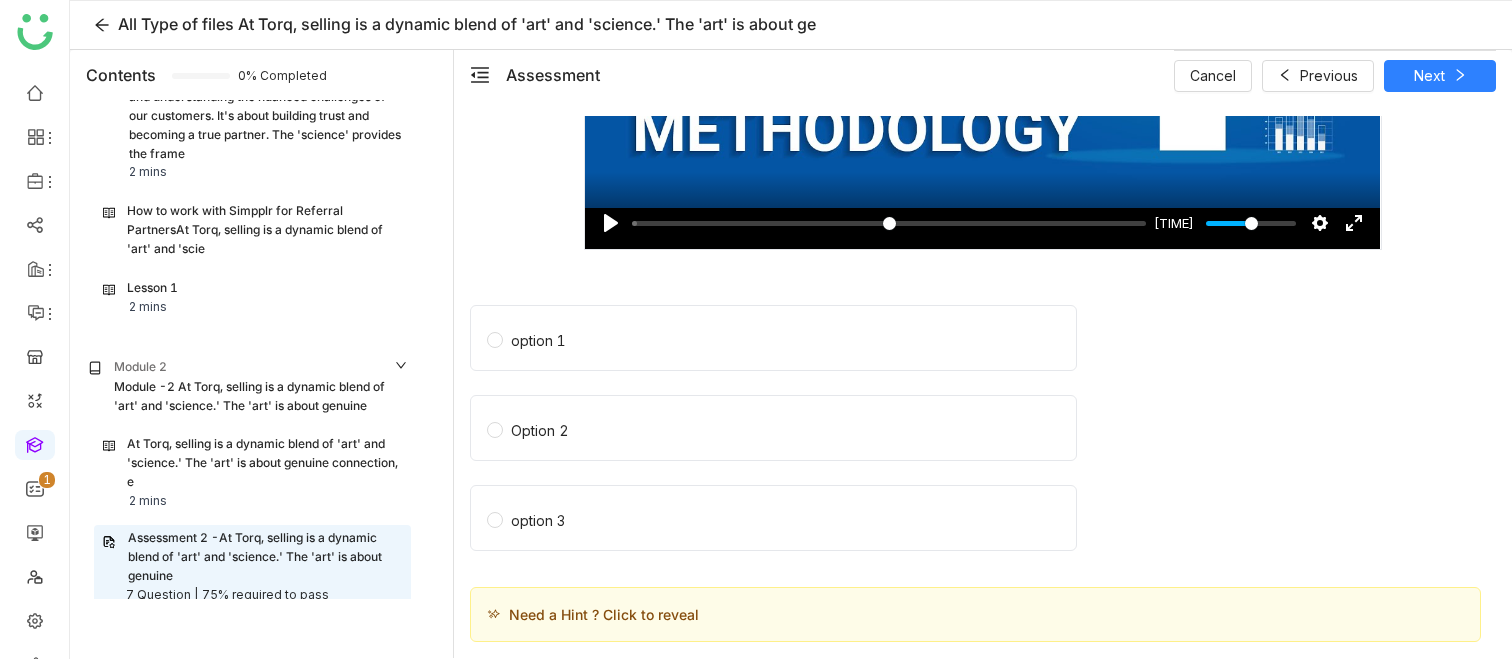 click on "Need a Hint ? Click to reveal" 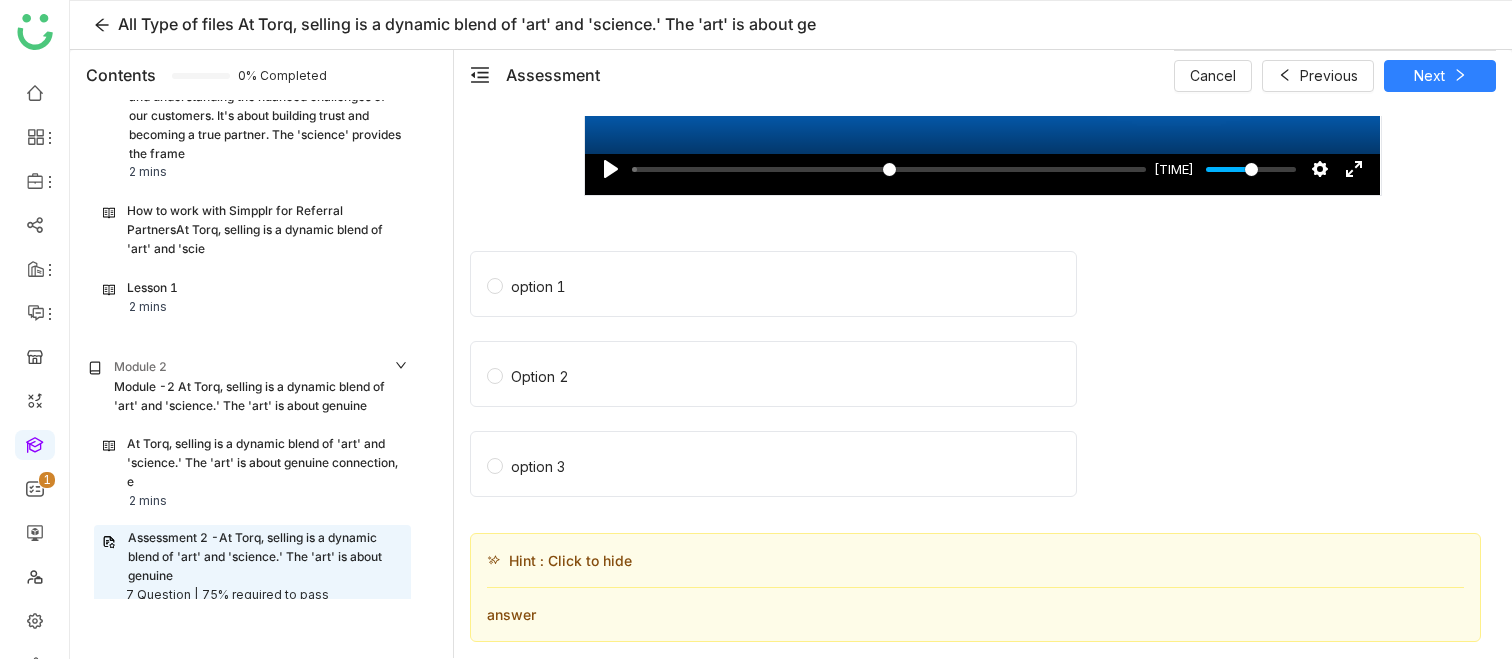 click on "Hint : Click to hide" 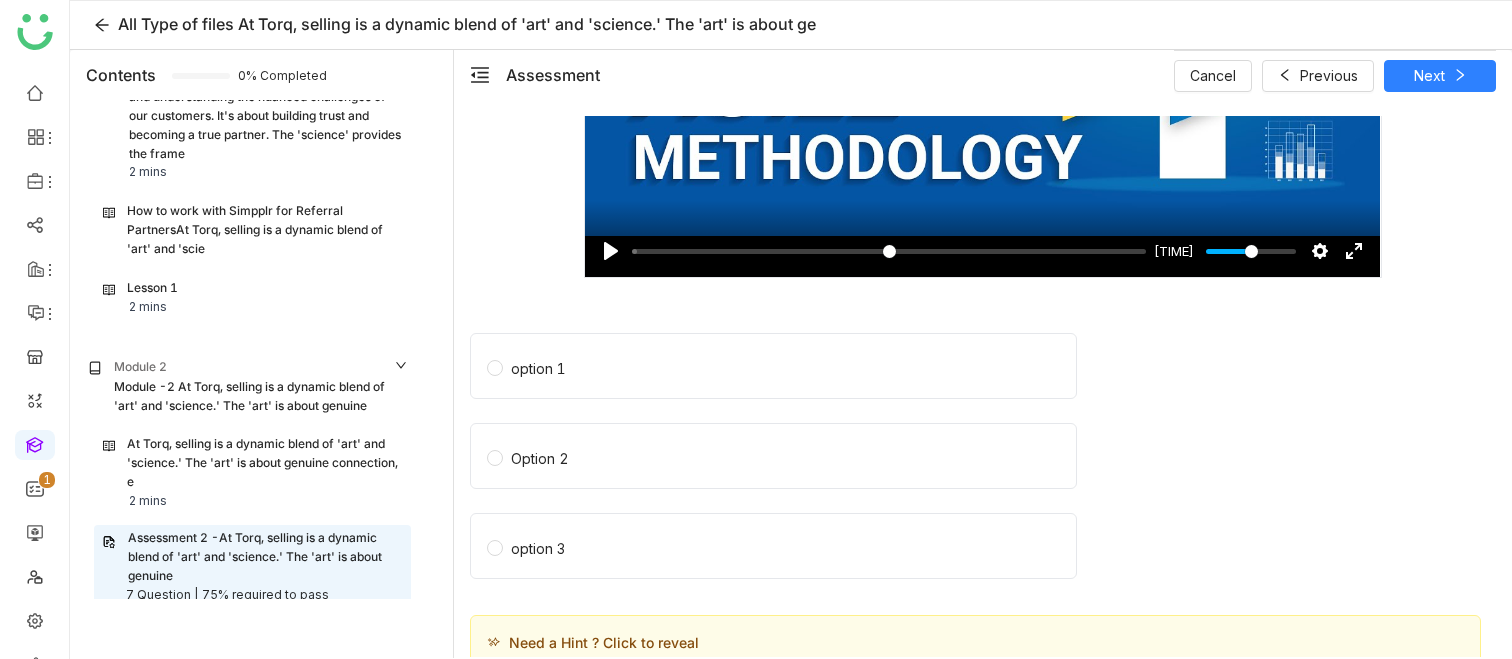 scroll, scrollTop: 793, scrollLeft: 0, axis: vertical 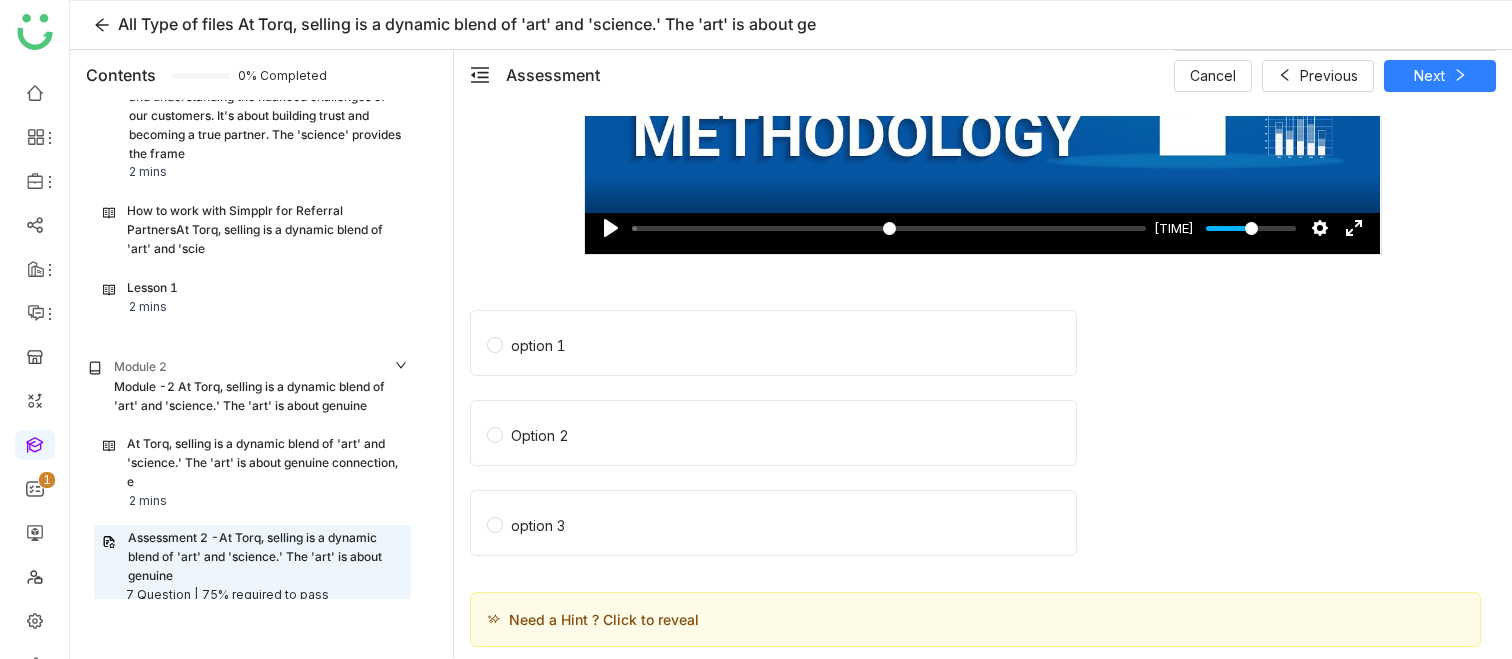 click on "Need a Hint ? Click to reveal" 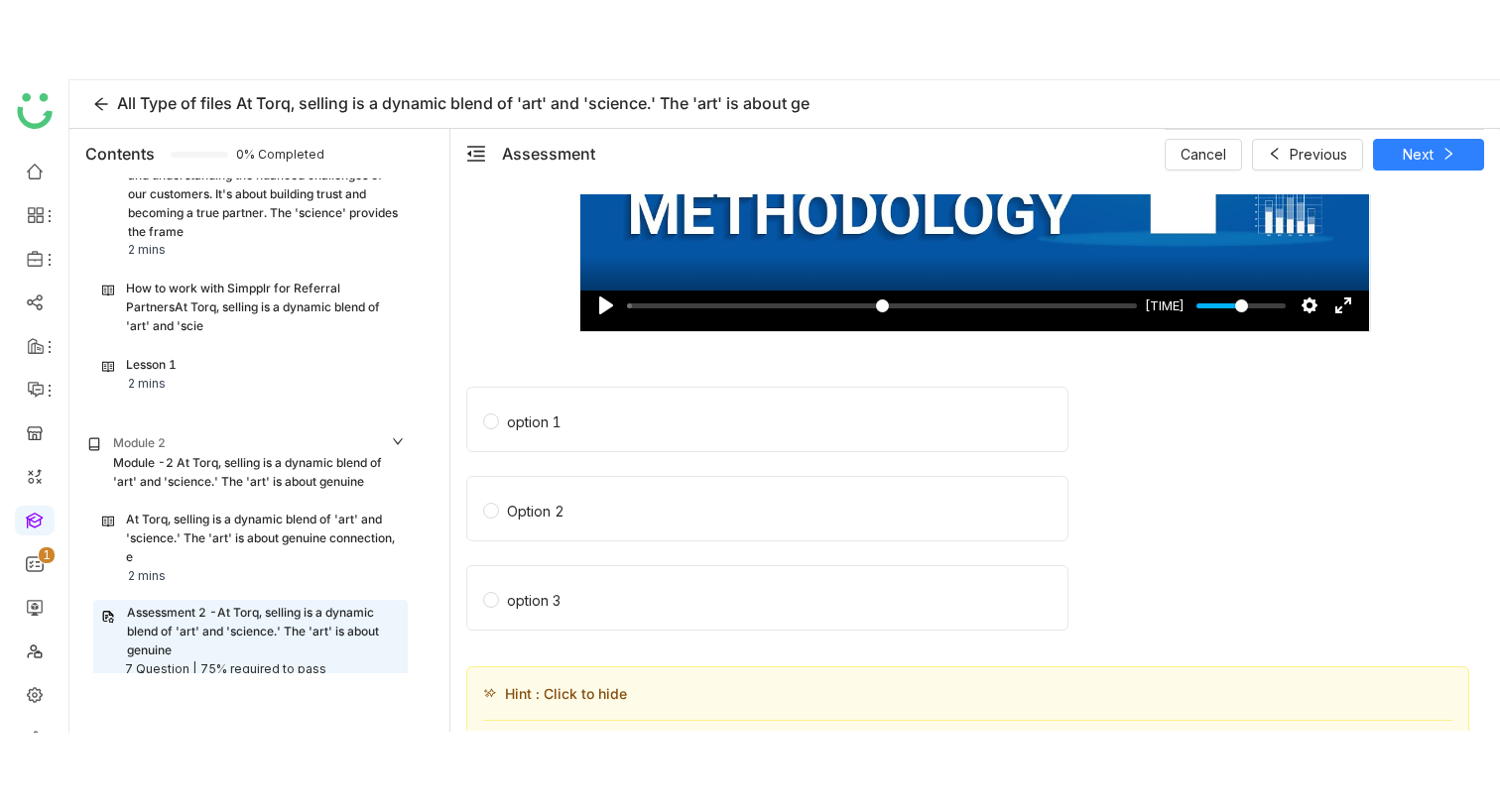 scroll, scrollTop: 845, scrollLeft: 0, axis: vertical 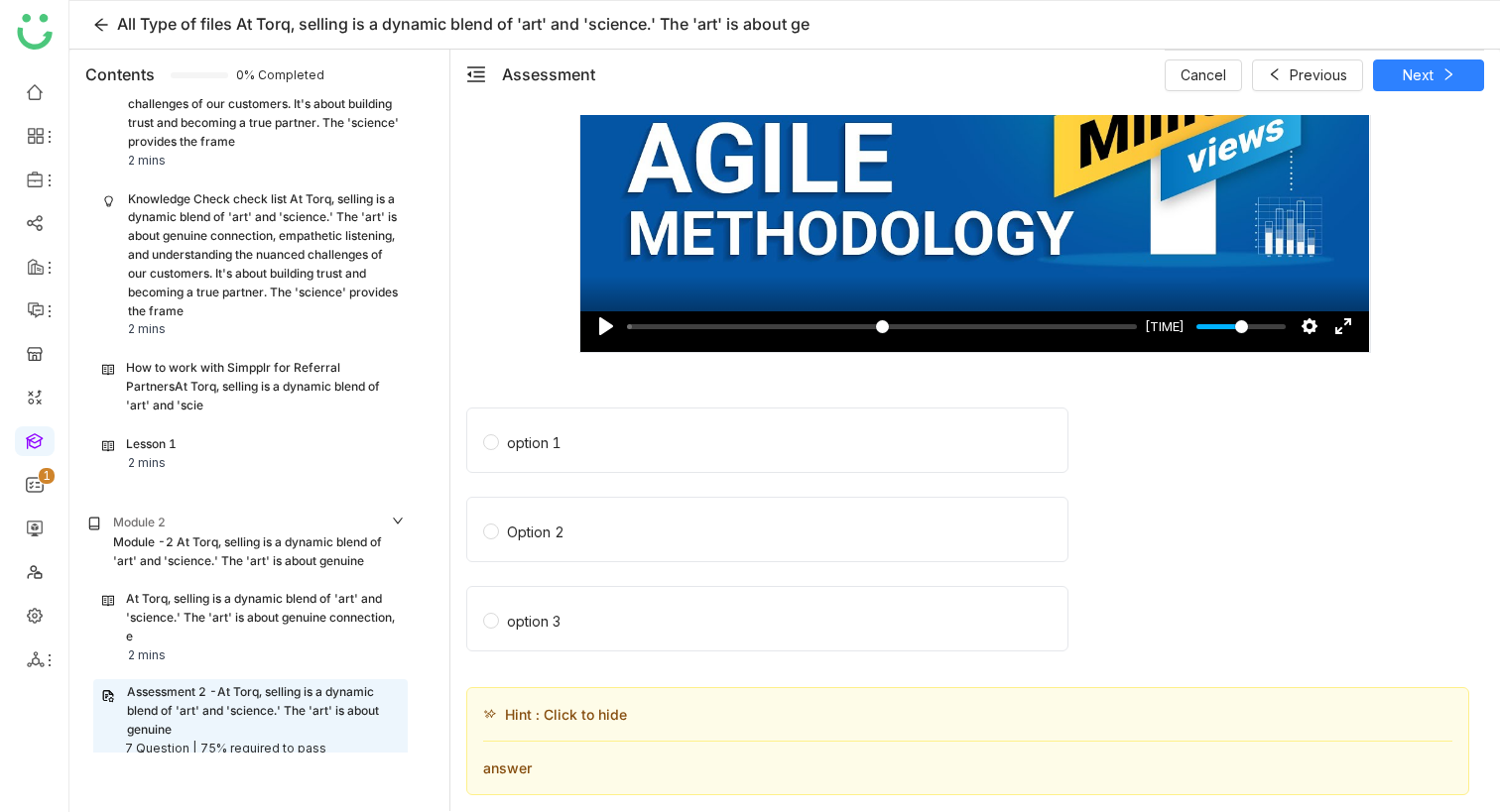 click on "Hint : Click to hide" 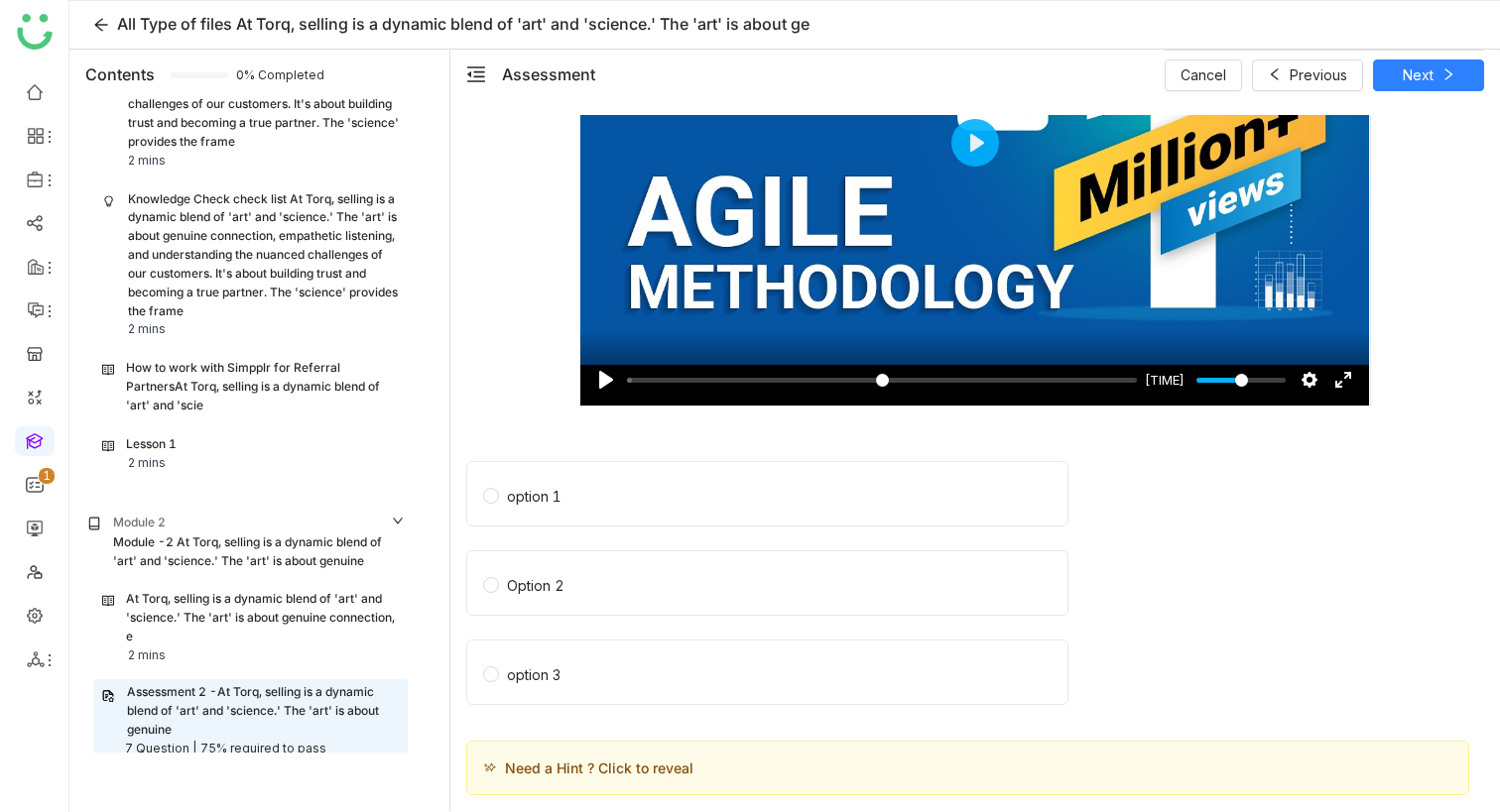 click on "Need a Hint ? Click to reveal" 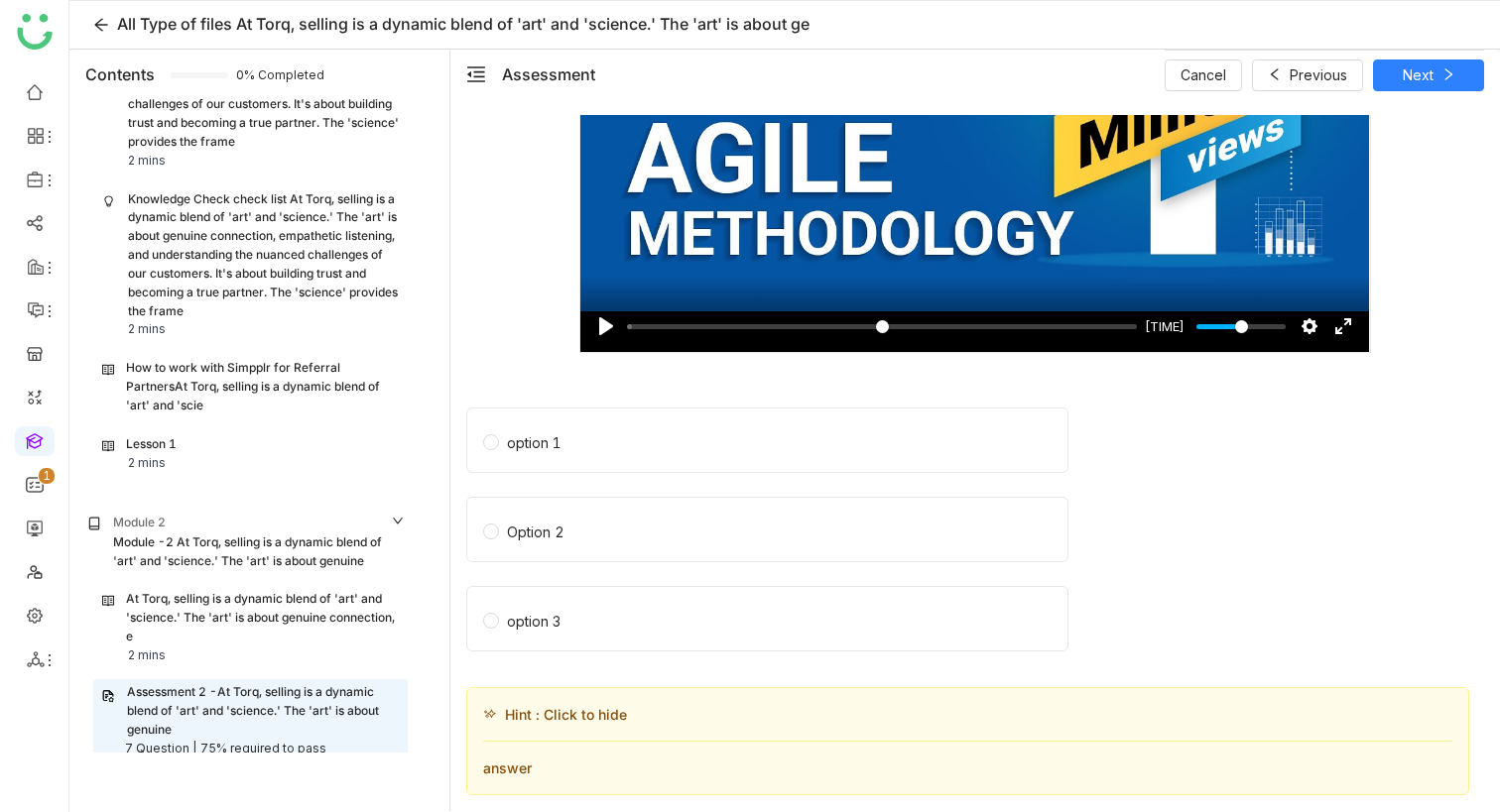 click on "Hint : Click to hide" 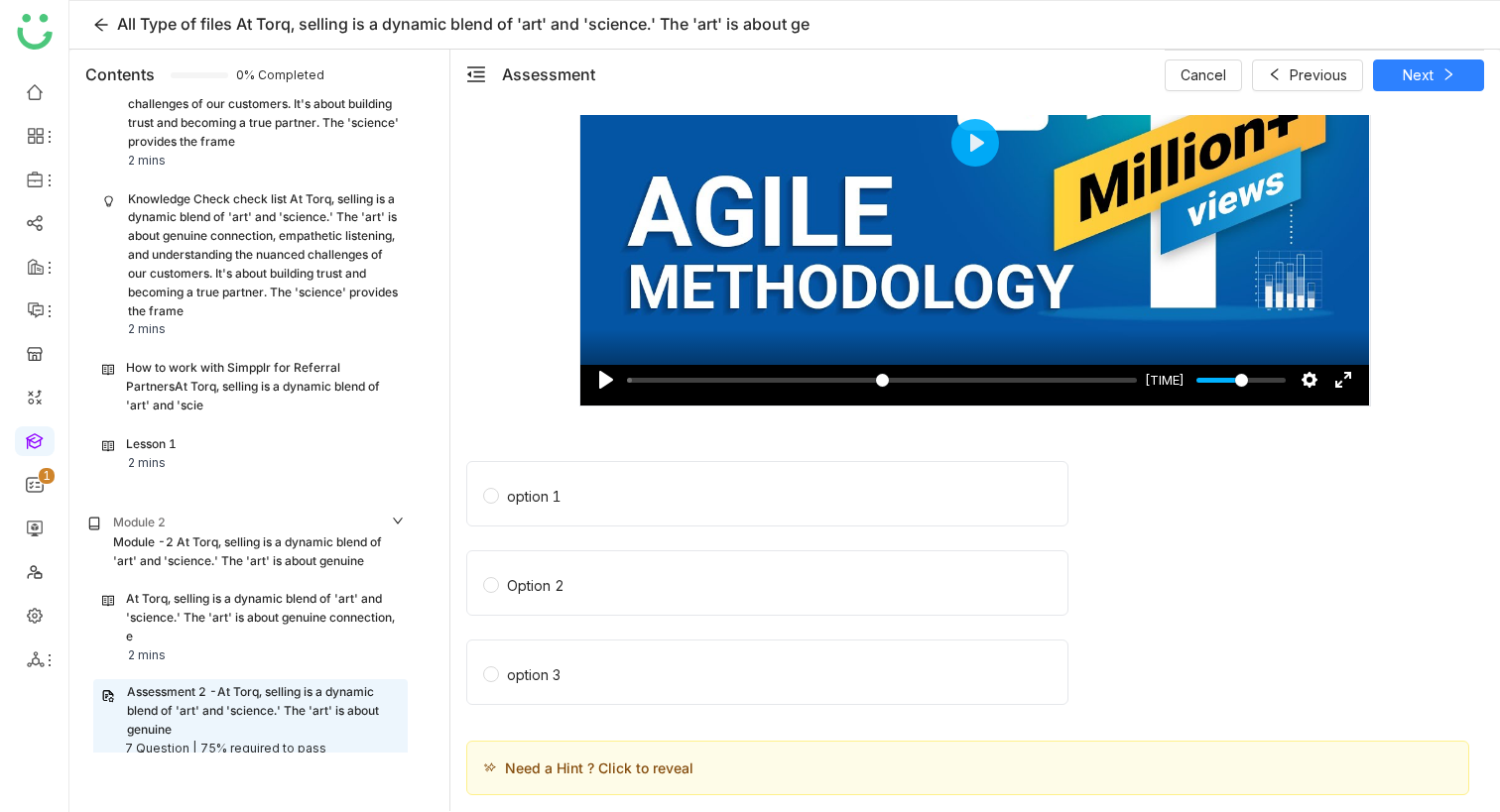 scroll, scrollTop: 0, scrollLeft: 0, axis: both 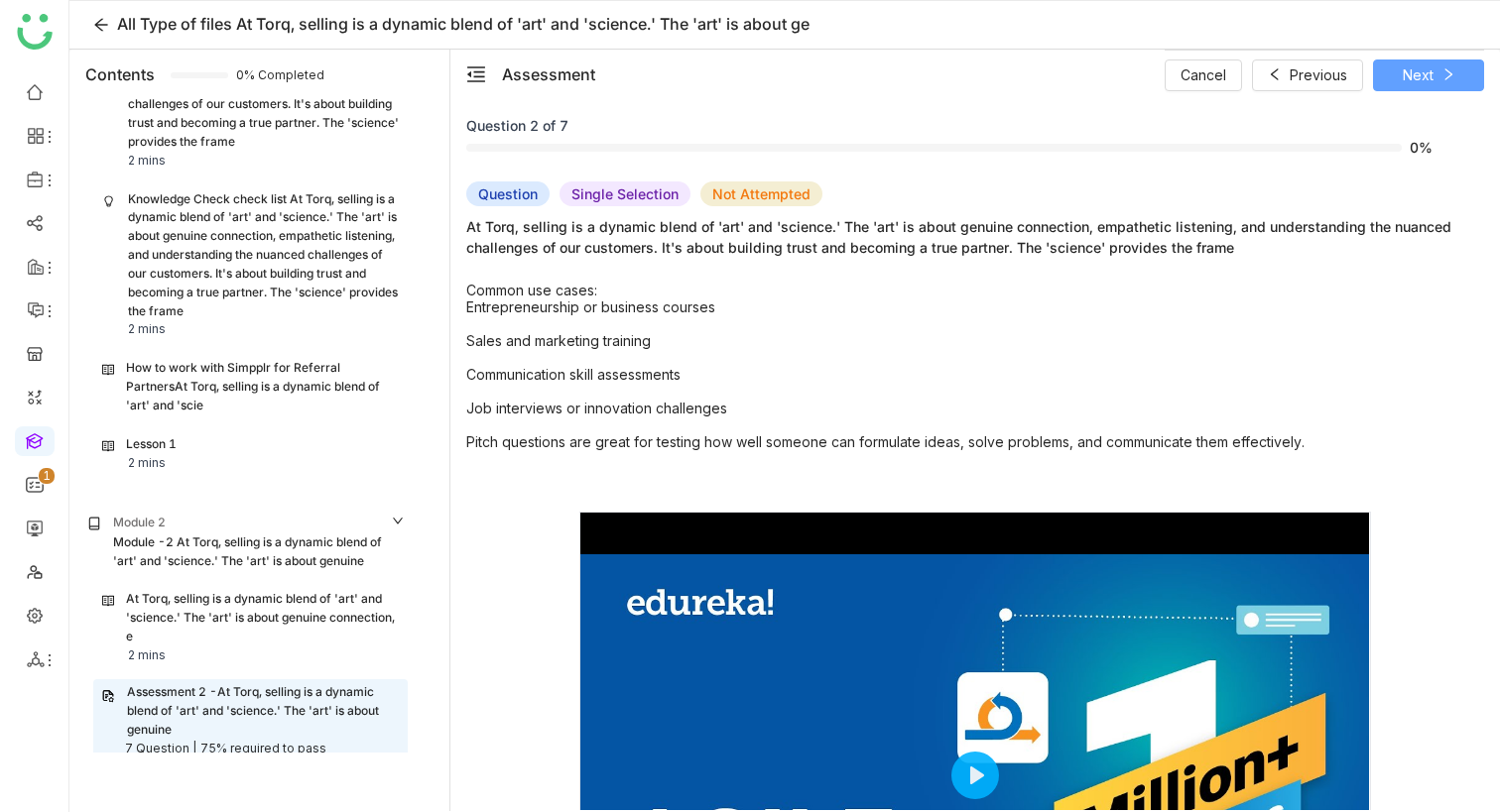 click on "Next" at bounding box center [1418, 75] 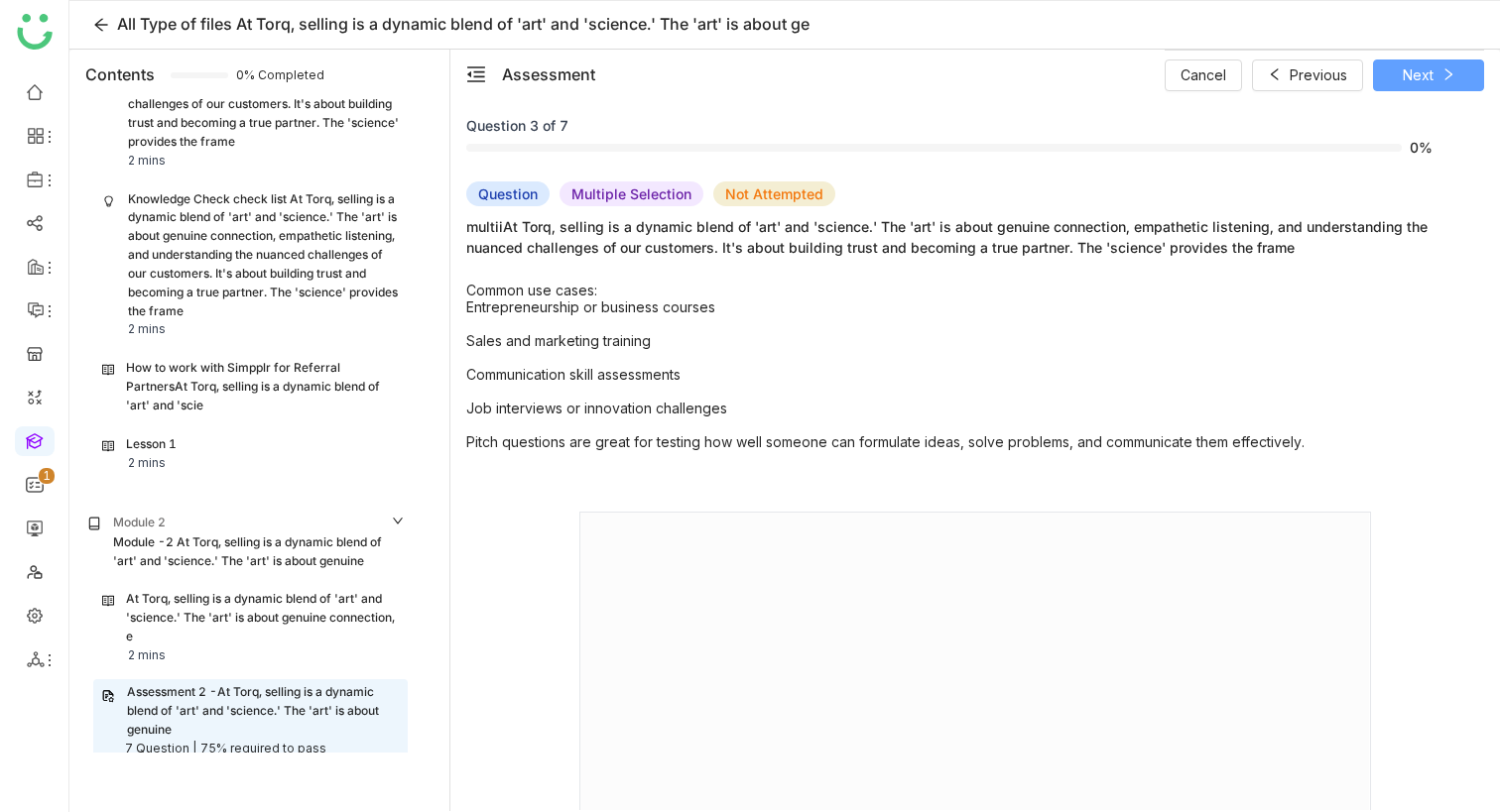 scroll, scrollTop: 0, scrollLeft: 0, axis: both 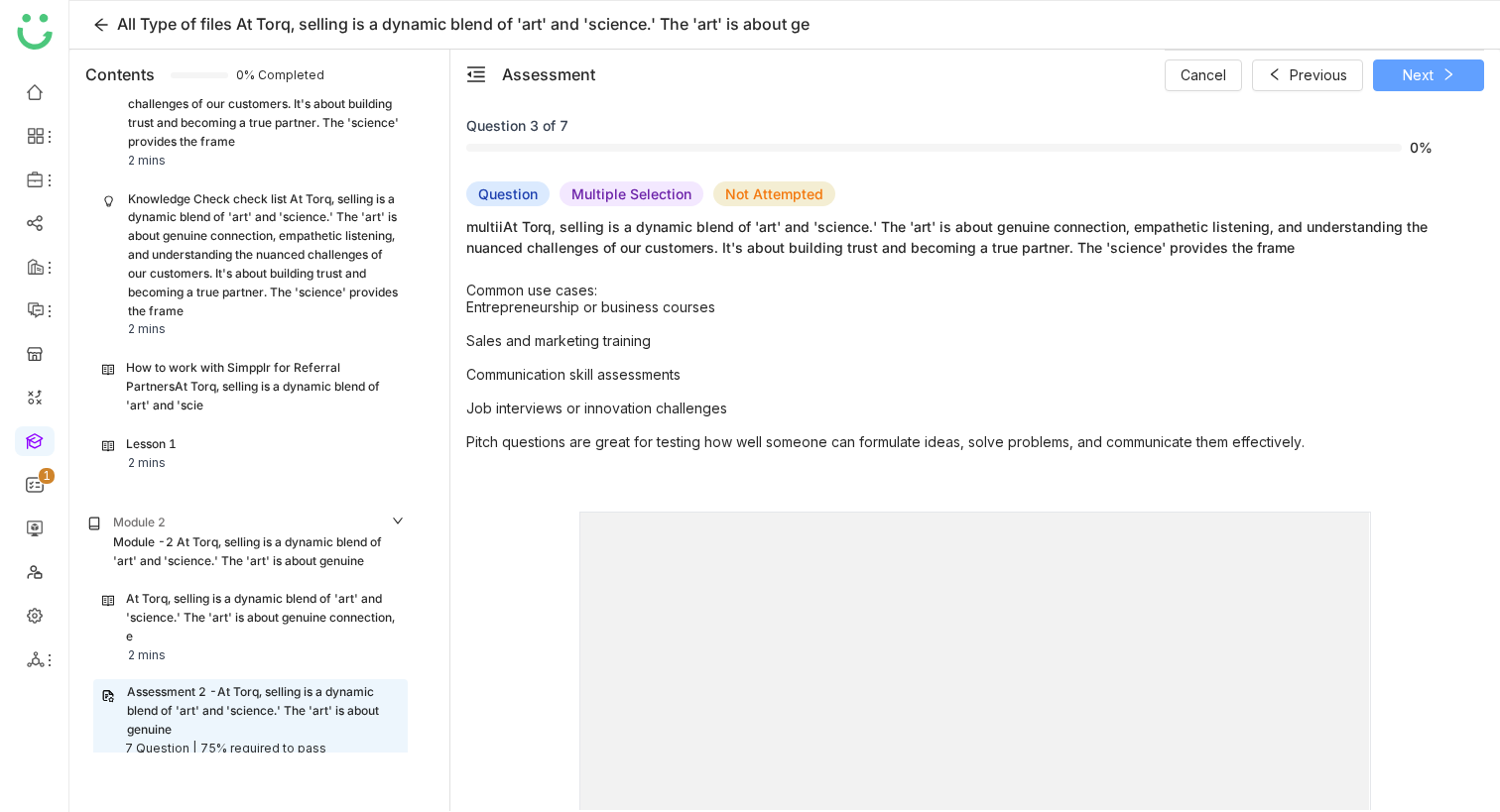 type on "*" 